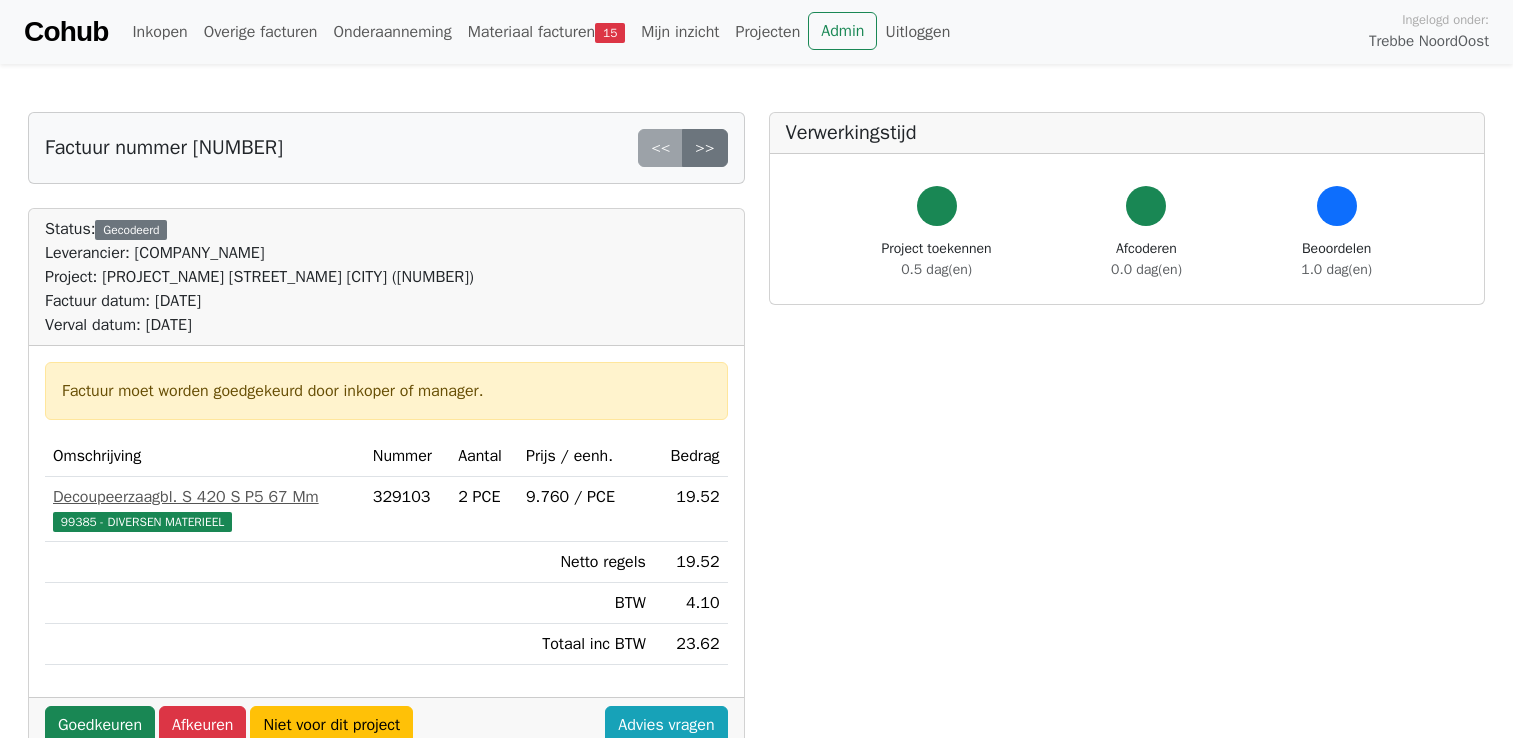 scroll, scrollTop: 0, scrollLeft: 0, axis: both 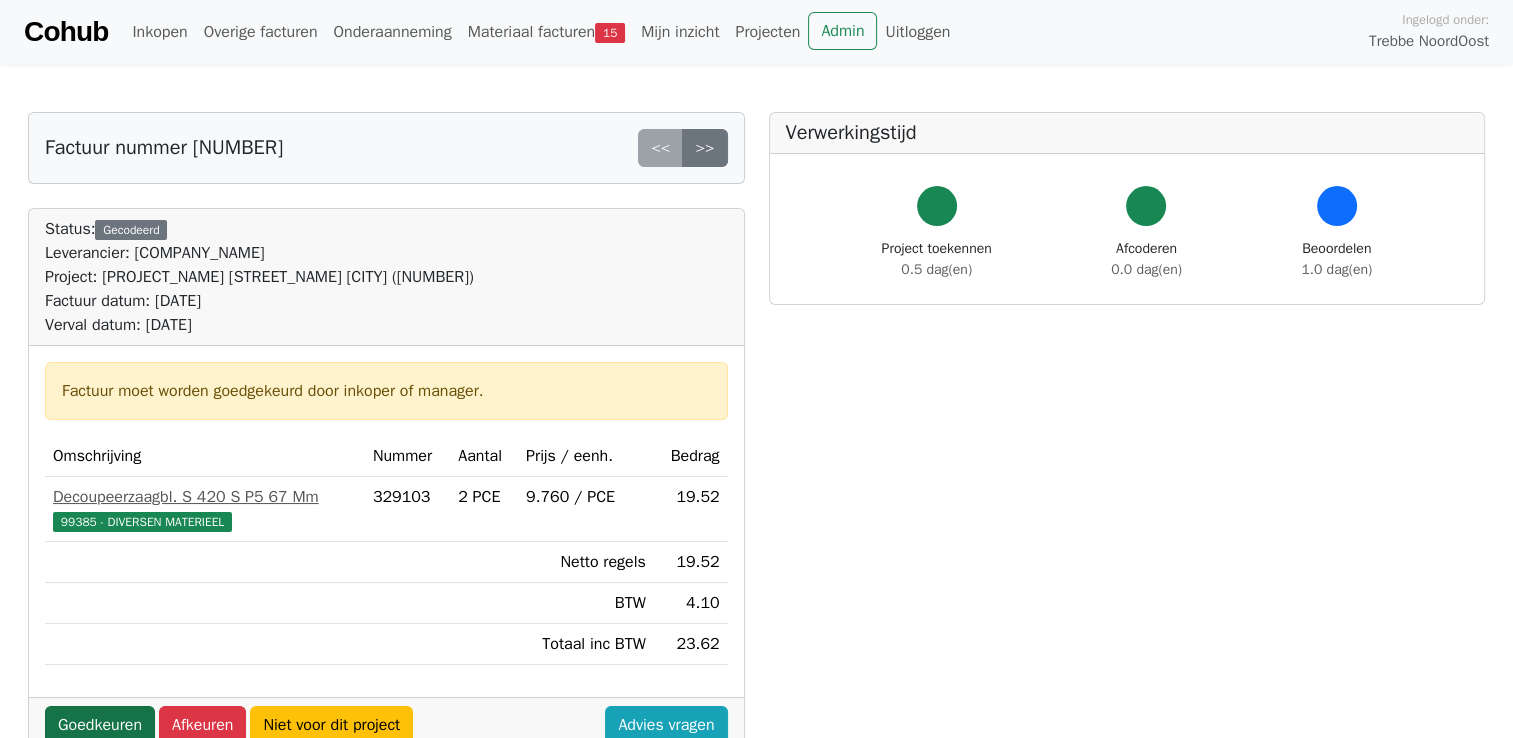 click on "Goedkeuren" at bounding box center (100, 725) 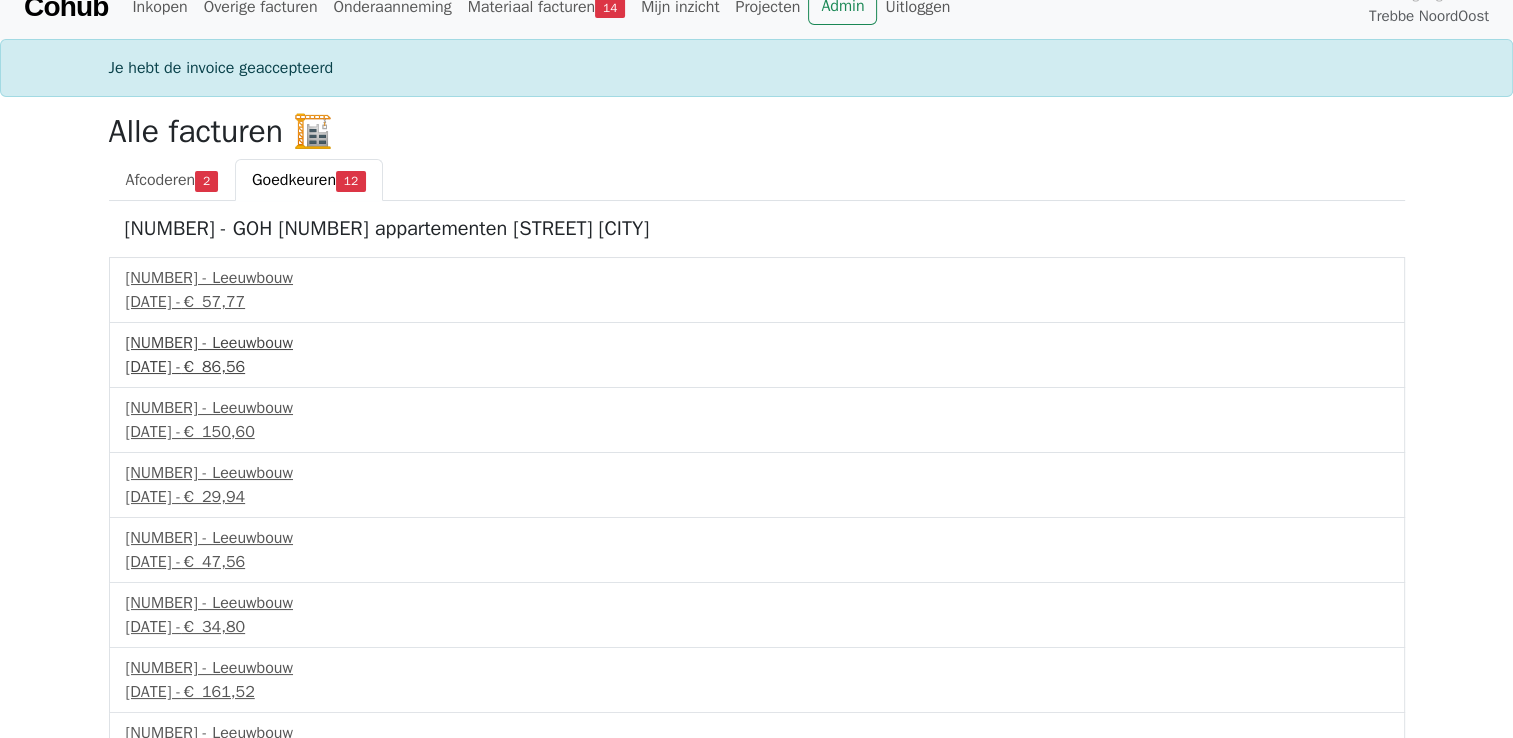 scroll, scrollTop: 0, scrollLeft: 0, axis: both 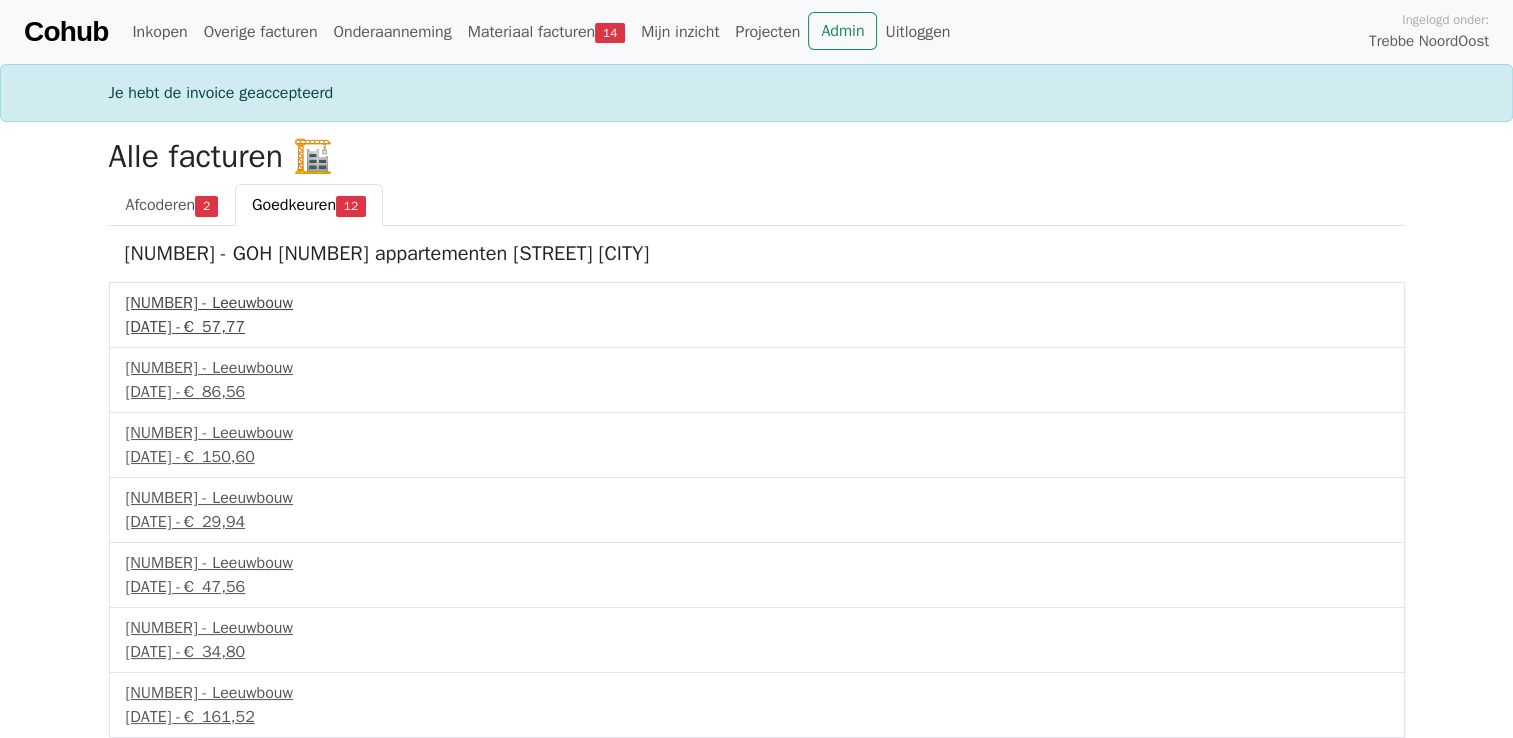 click on "30 juni 2025 -  € 57,77" at bounding box center (757, 327) 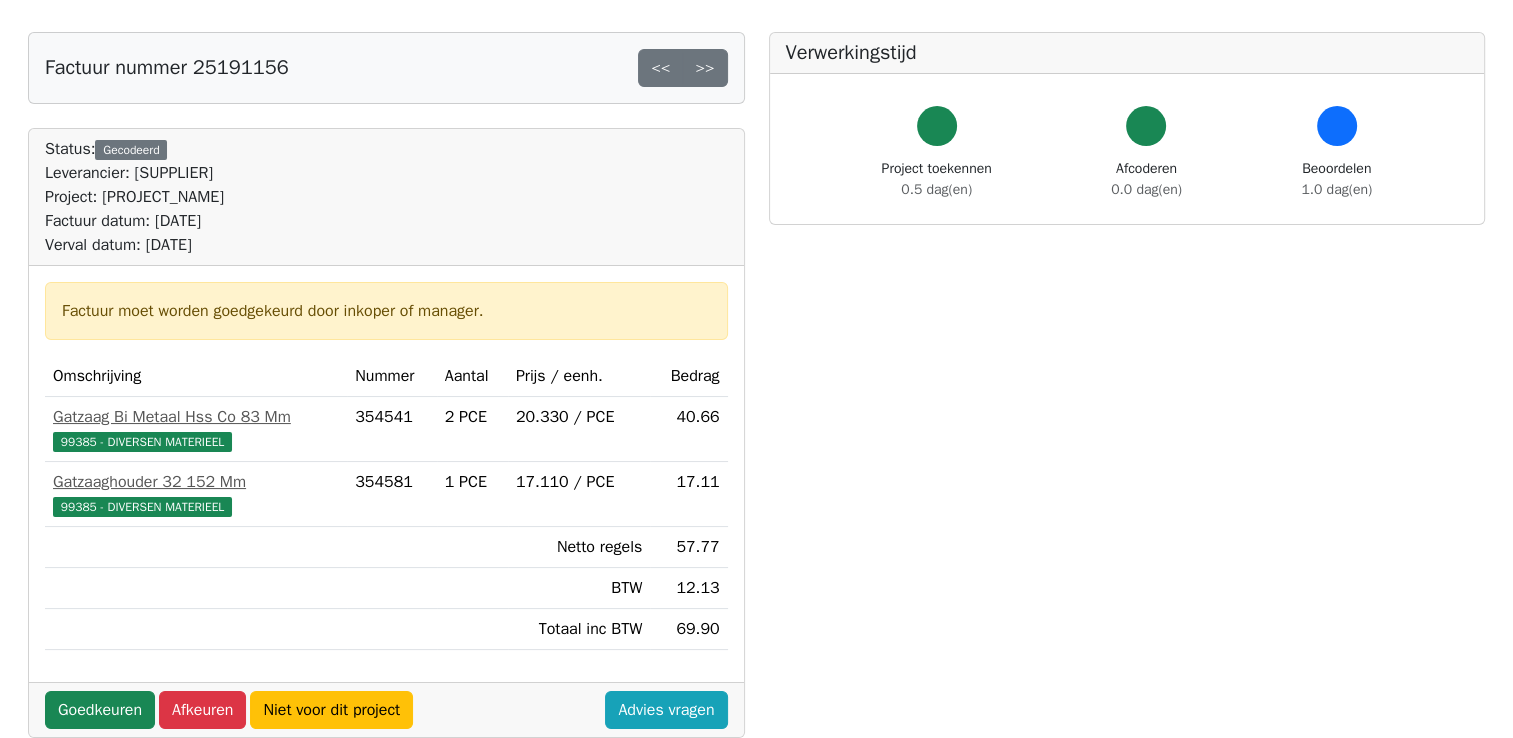 scroll, scrollTop: 200, scrollLeft: 0, axis: vertical 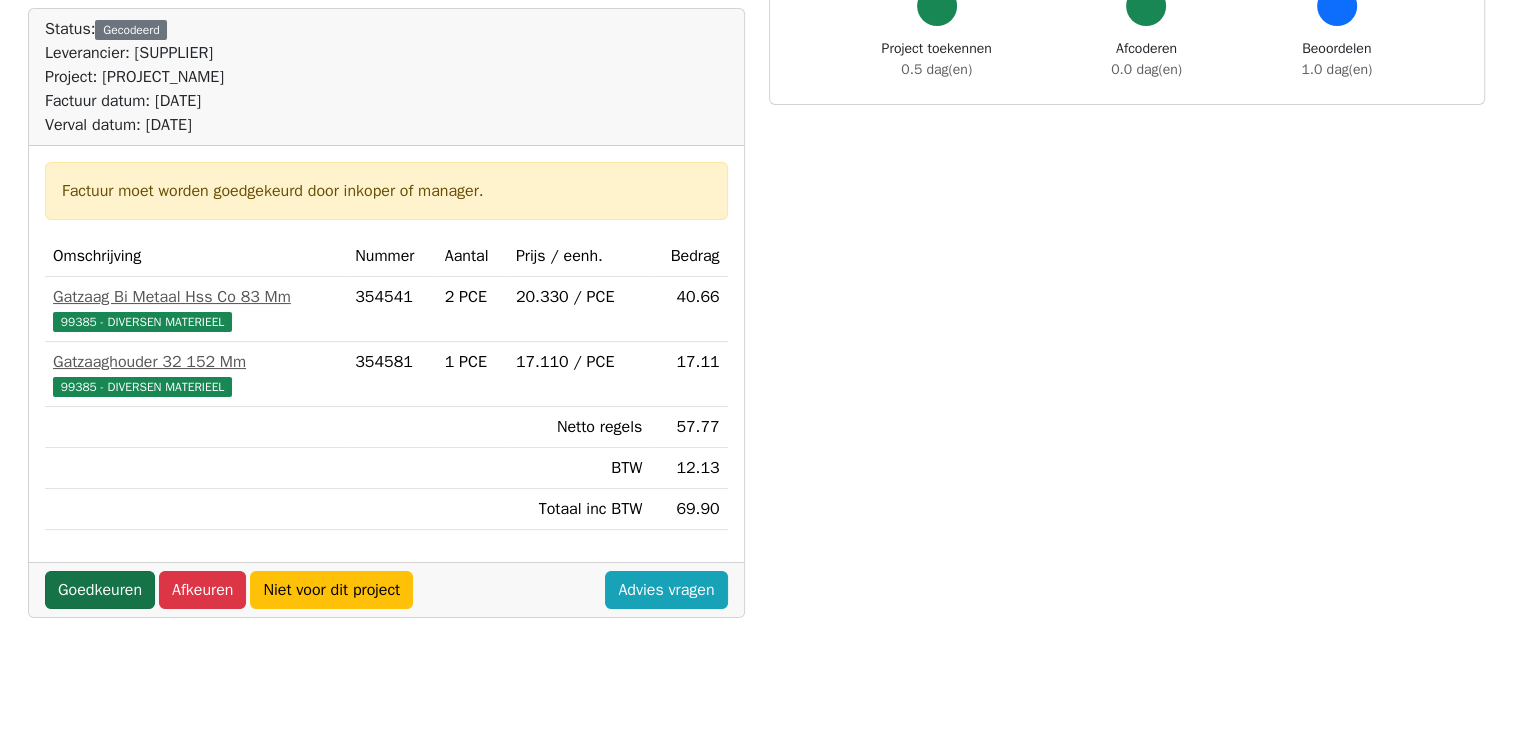 click on "Goedkeuren" at bounding box center [100, 590] 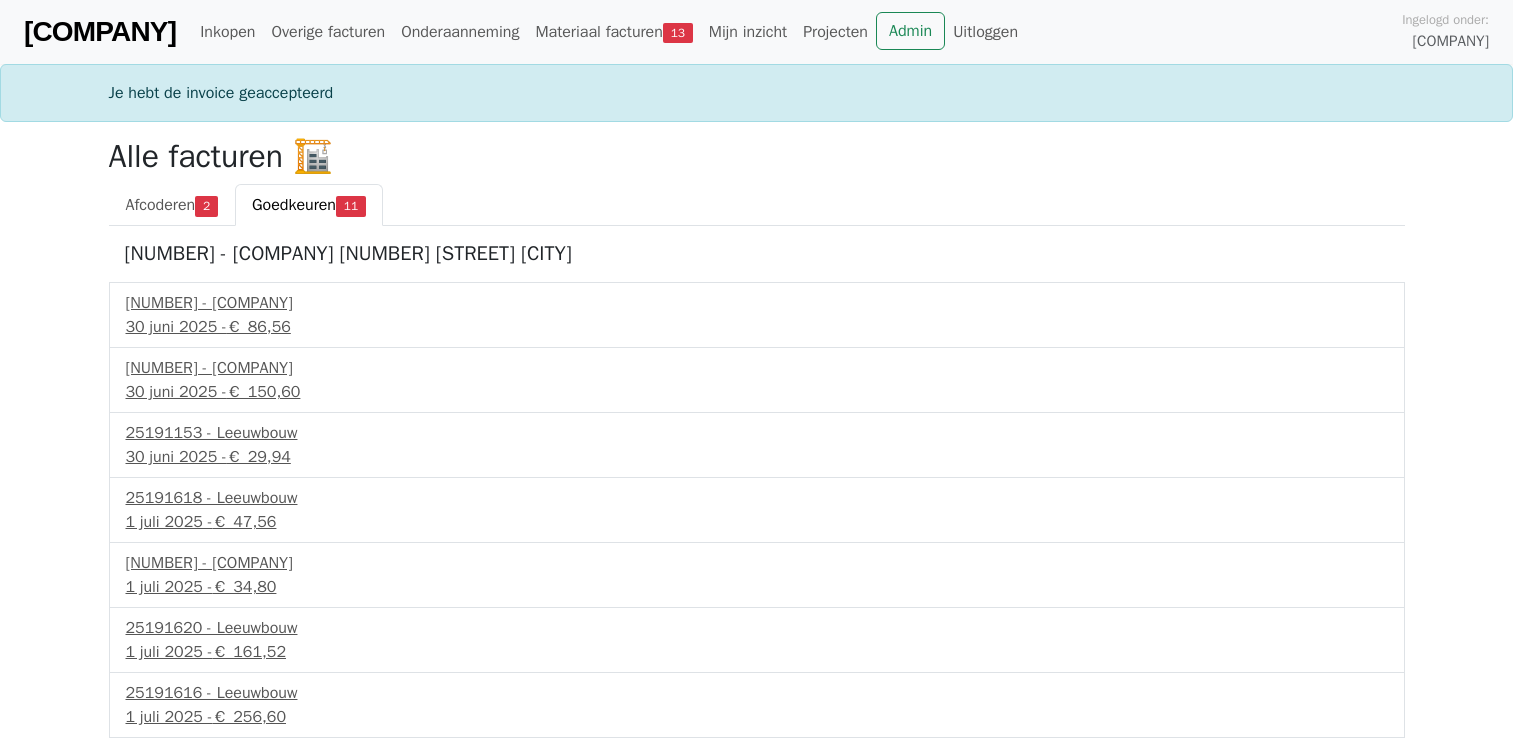 scroll, scrollTop: 0, scrollLeft: 0, axis: both 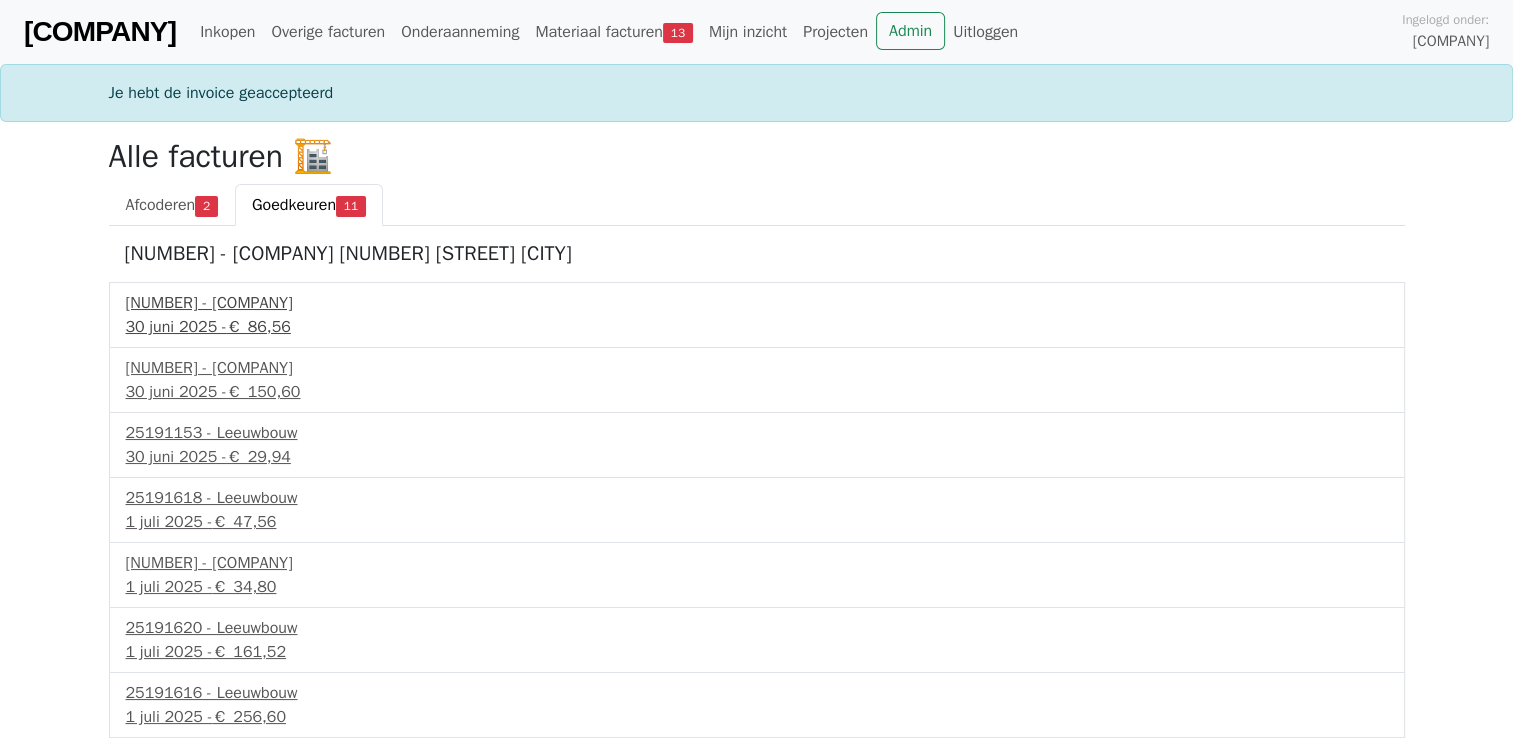 click on "[DATE] - [PRICE]" at bounding box center (757, 327) 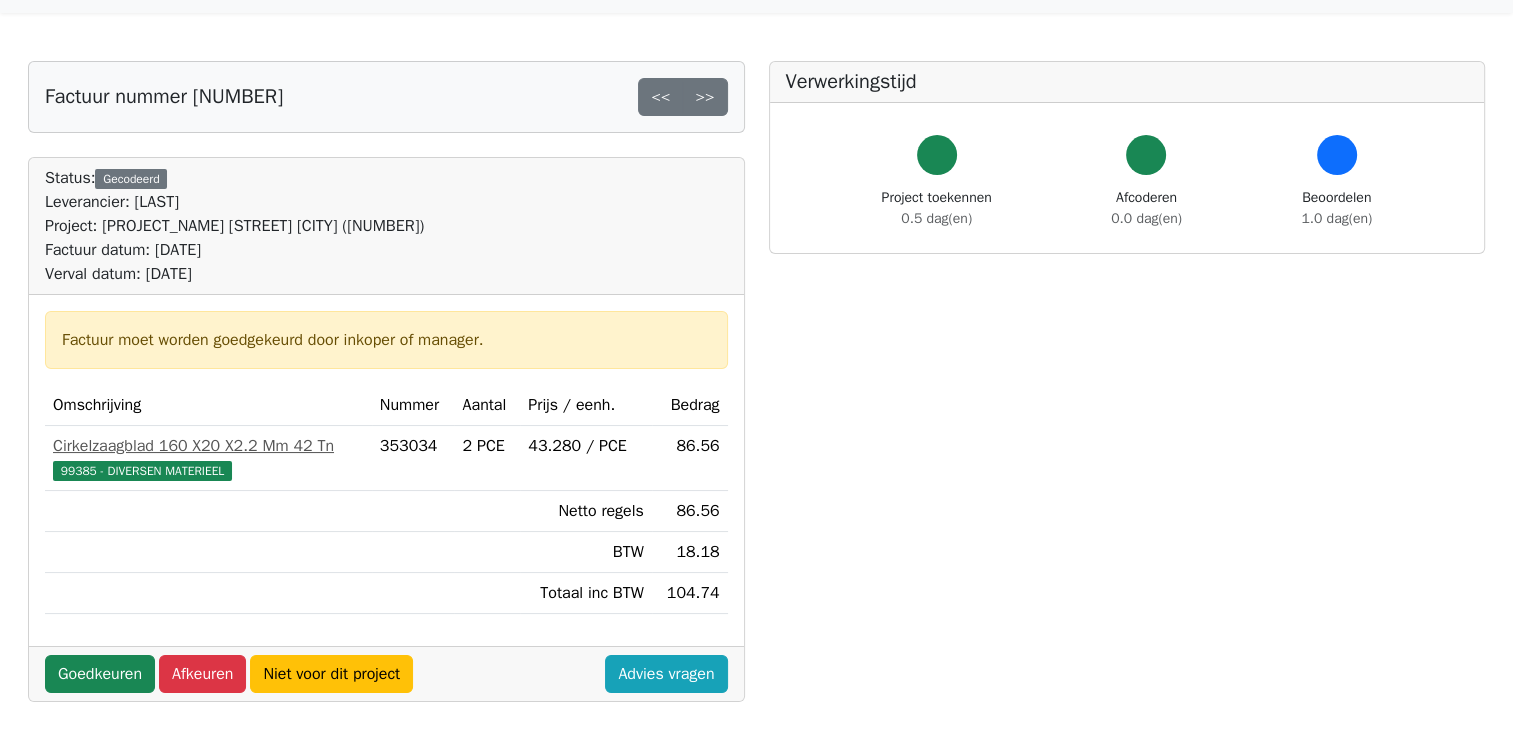 scroll, scrollTop: 100, scrollLeft: 0, axis: vertical 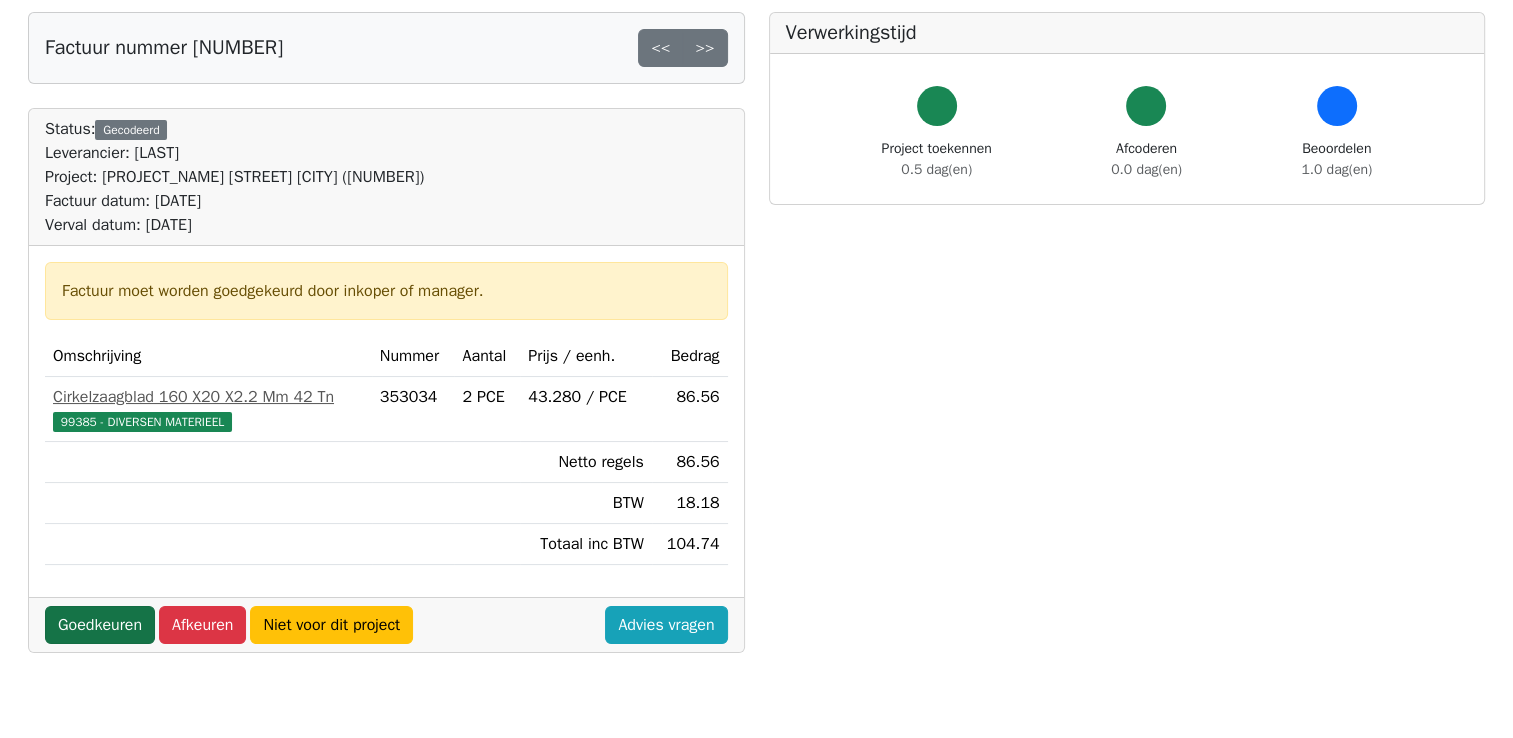 click on "Goedkeuren" at bounding box center [100, 625] 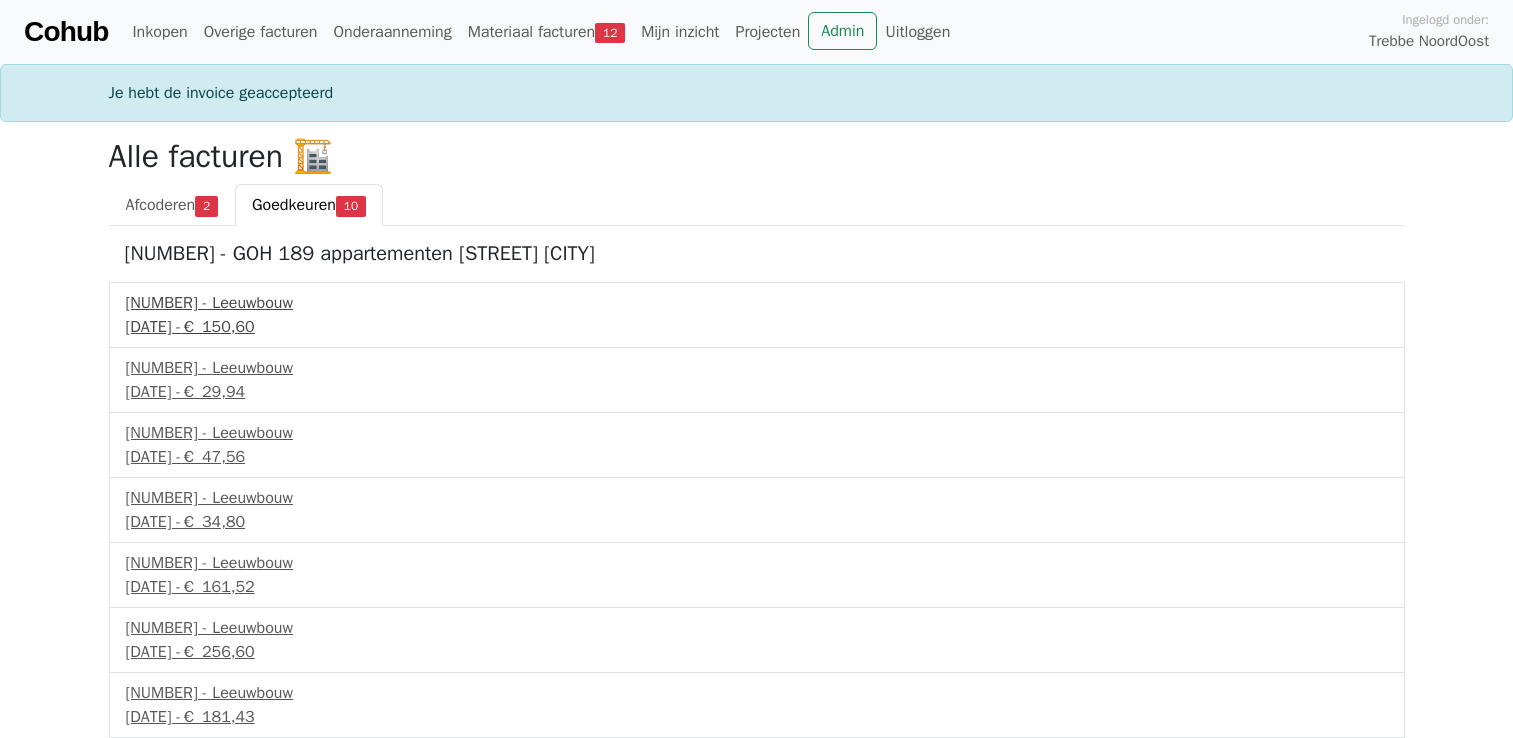 scroll, scrollTop: 0, scrollLeft: 0, axis: both 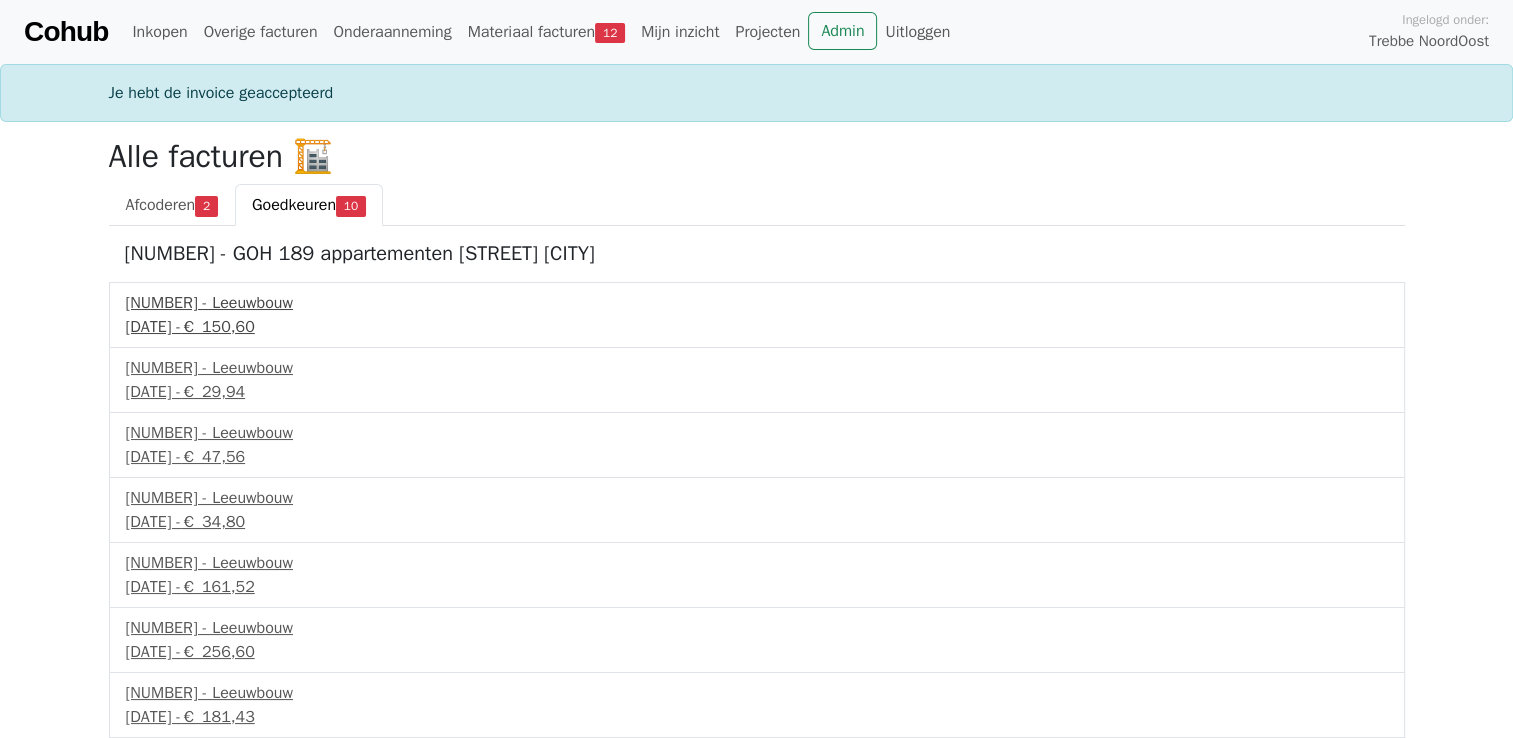 click on "30 juni 2025 -  € 150,60" at bounding box center (757, 327) 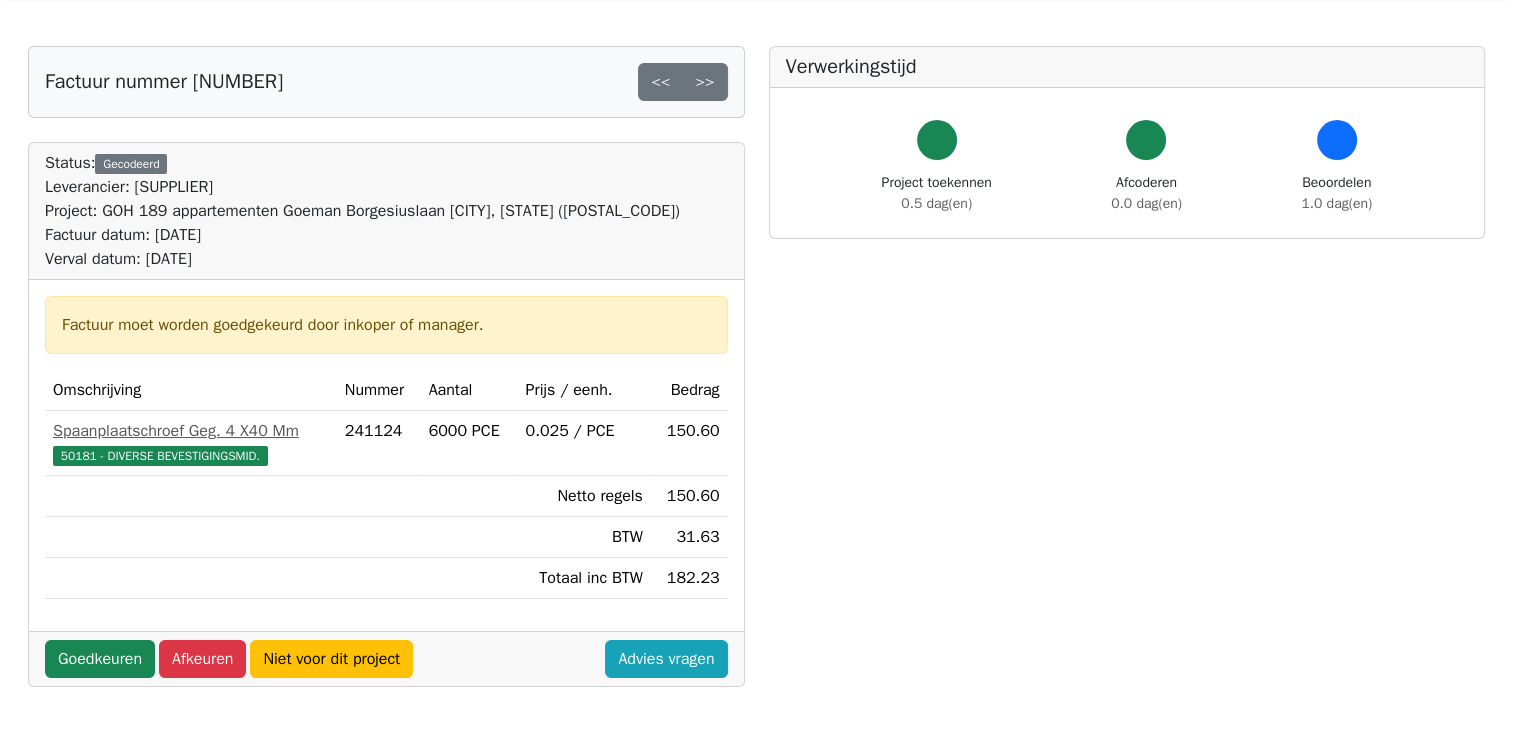 scroll, scrollTop: 100, scrollLeft: 0, axis: vertical 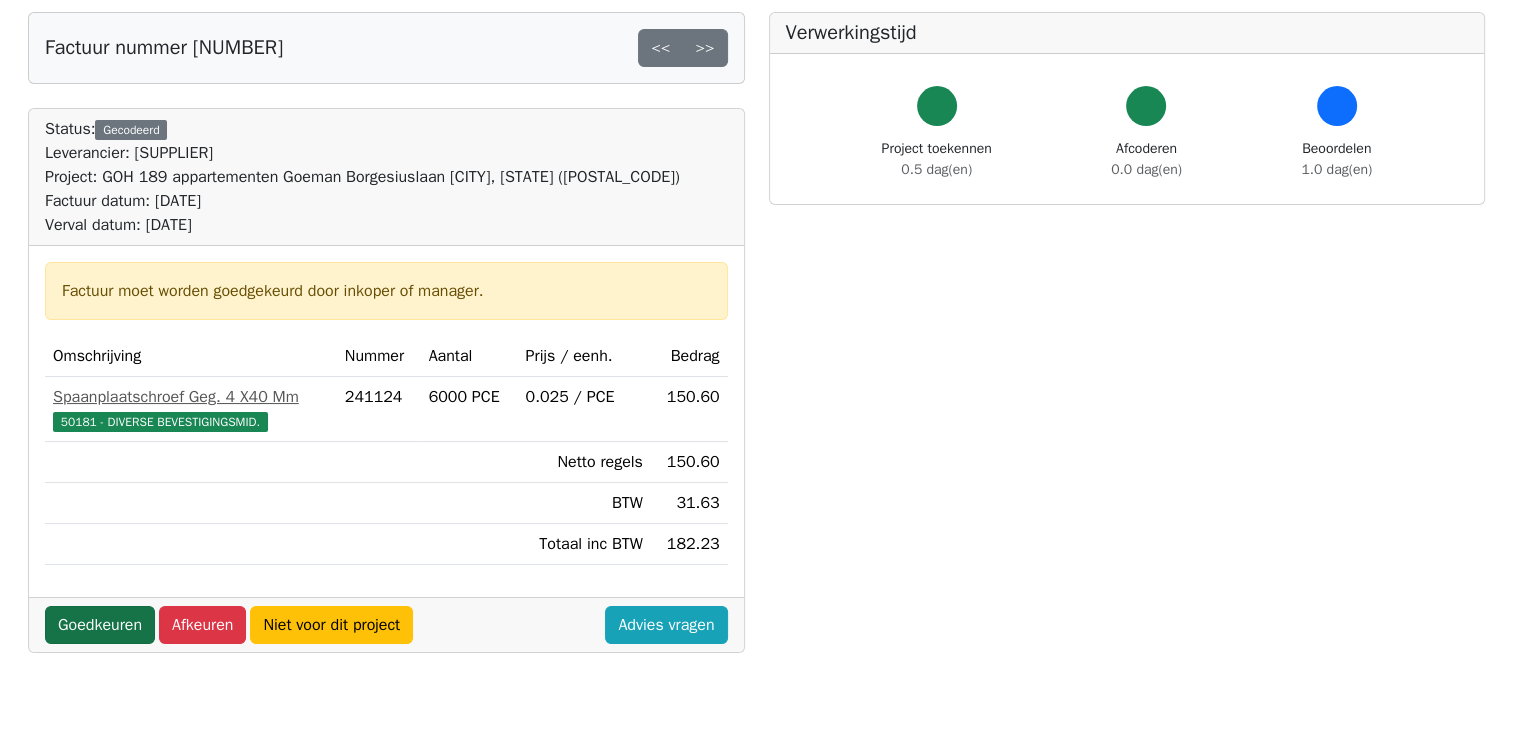 click on "Goedkeuren" at bounding box center (100, 625) 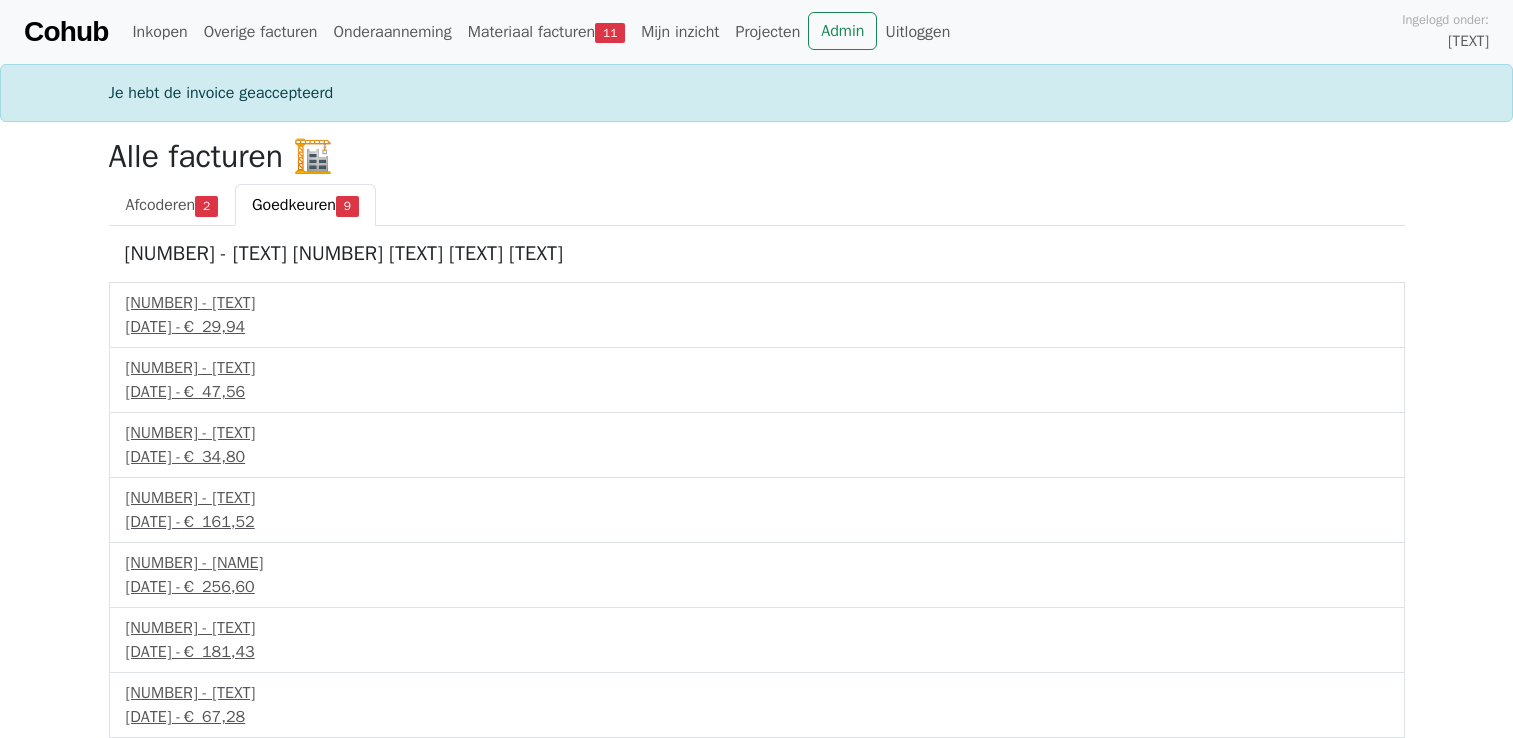 scroll, scrollTop: 0, scrollLeft: 0, axis: both 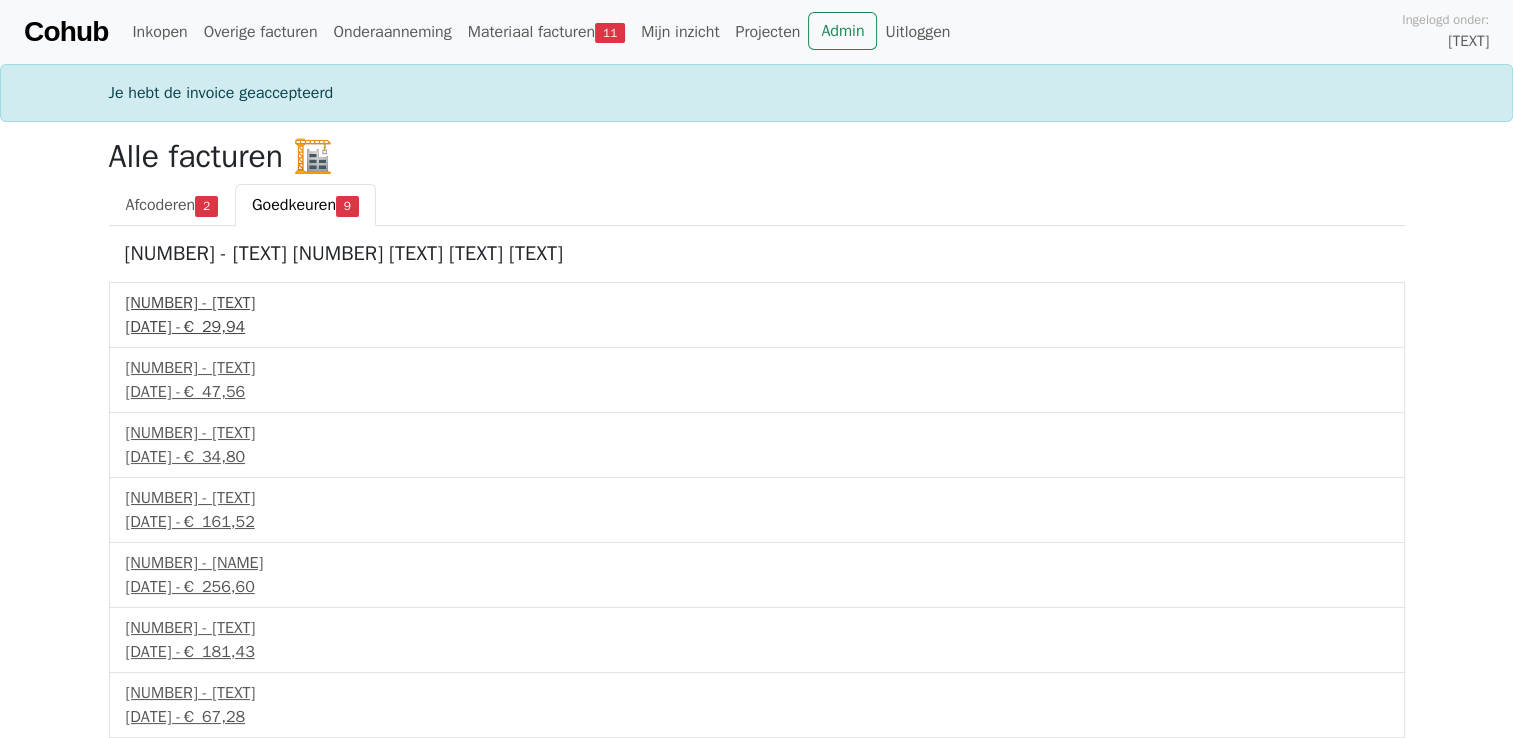 click on "30 juni 2025 -  € 29,94" at bounding box center (757, 327) 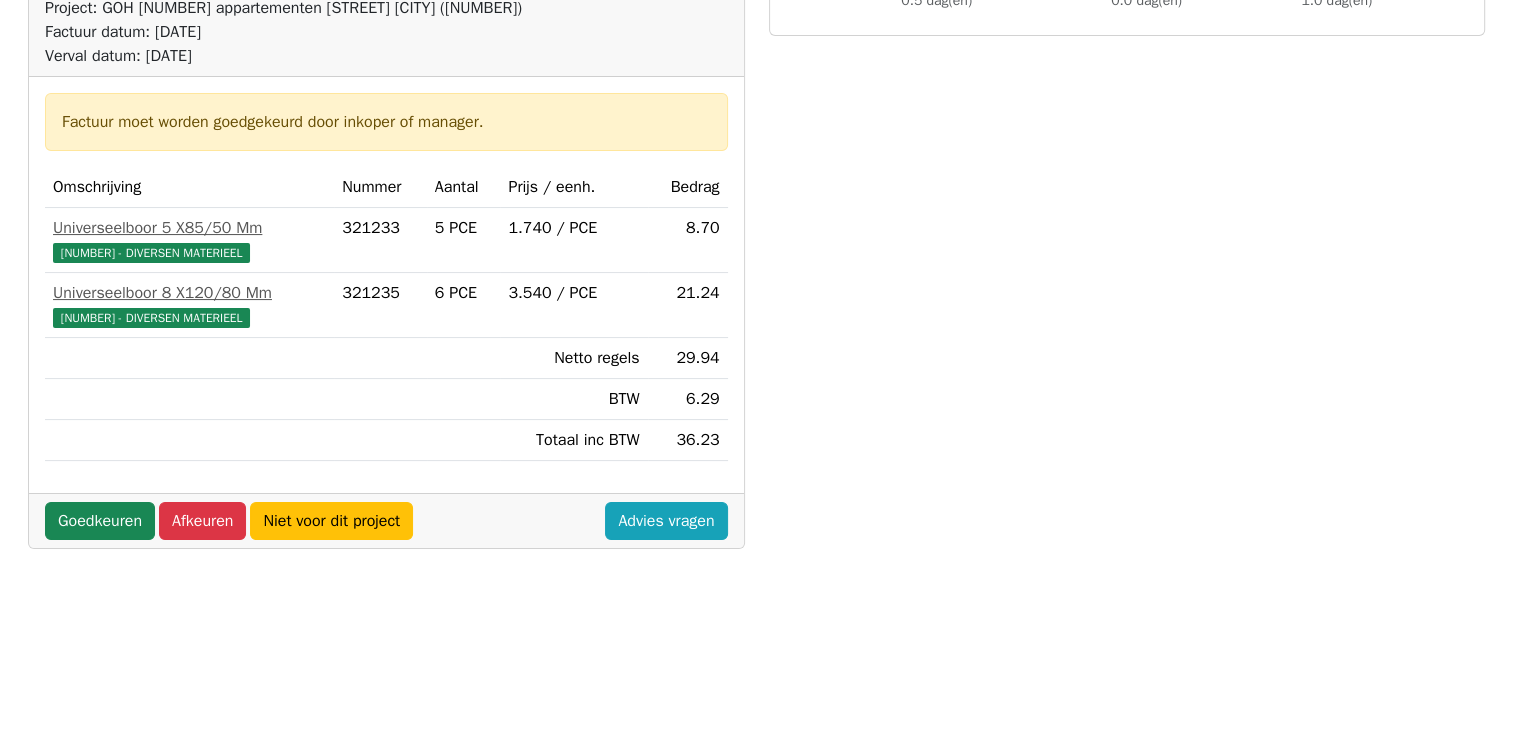 scroll, scrollTop: 300, scrollLeft: 0, axis: vertical 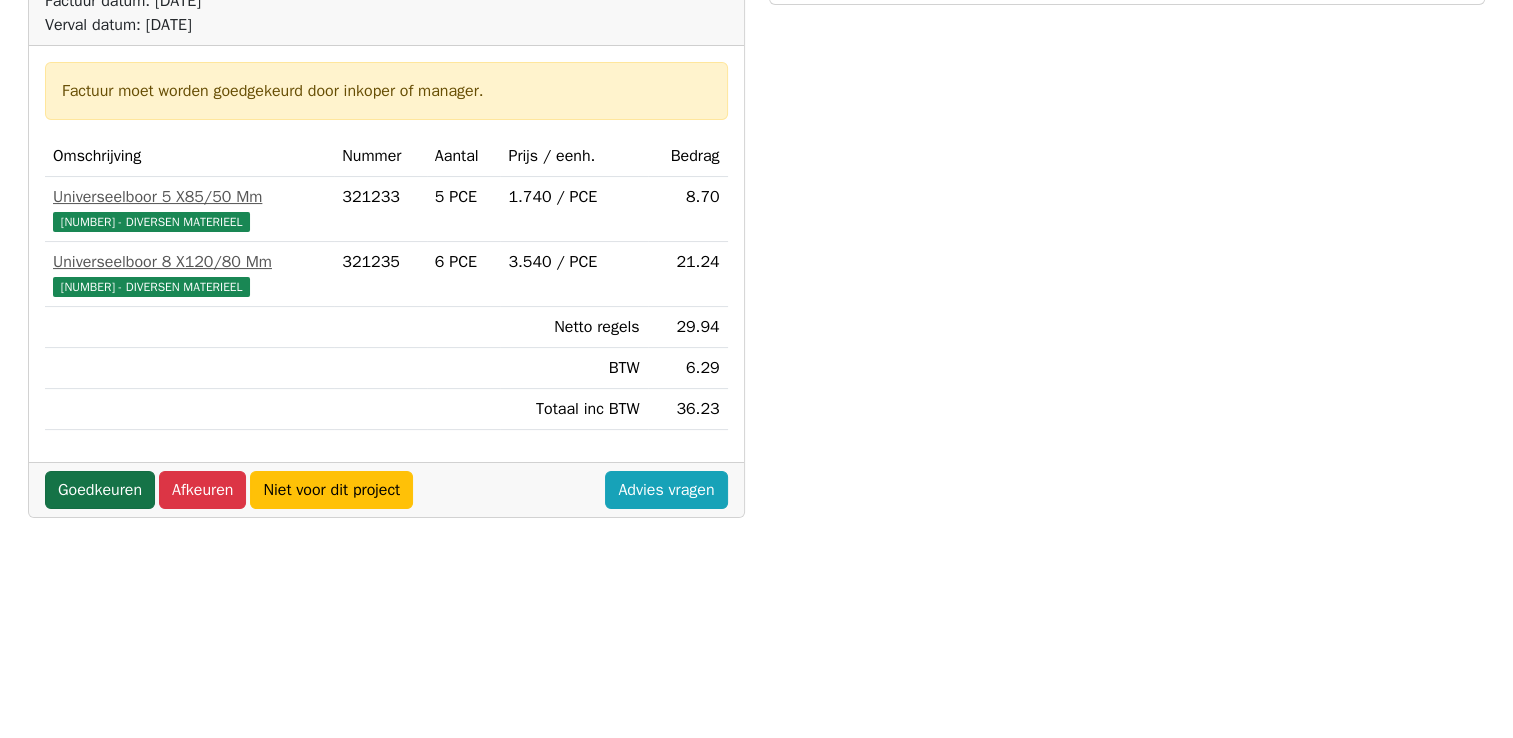 click on "Goedkeuren" at bounding box center (100, 490) 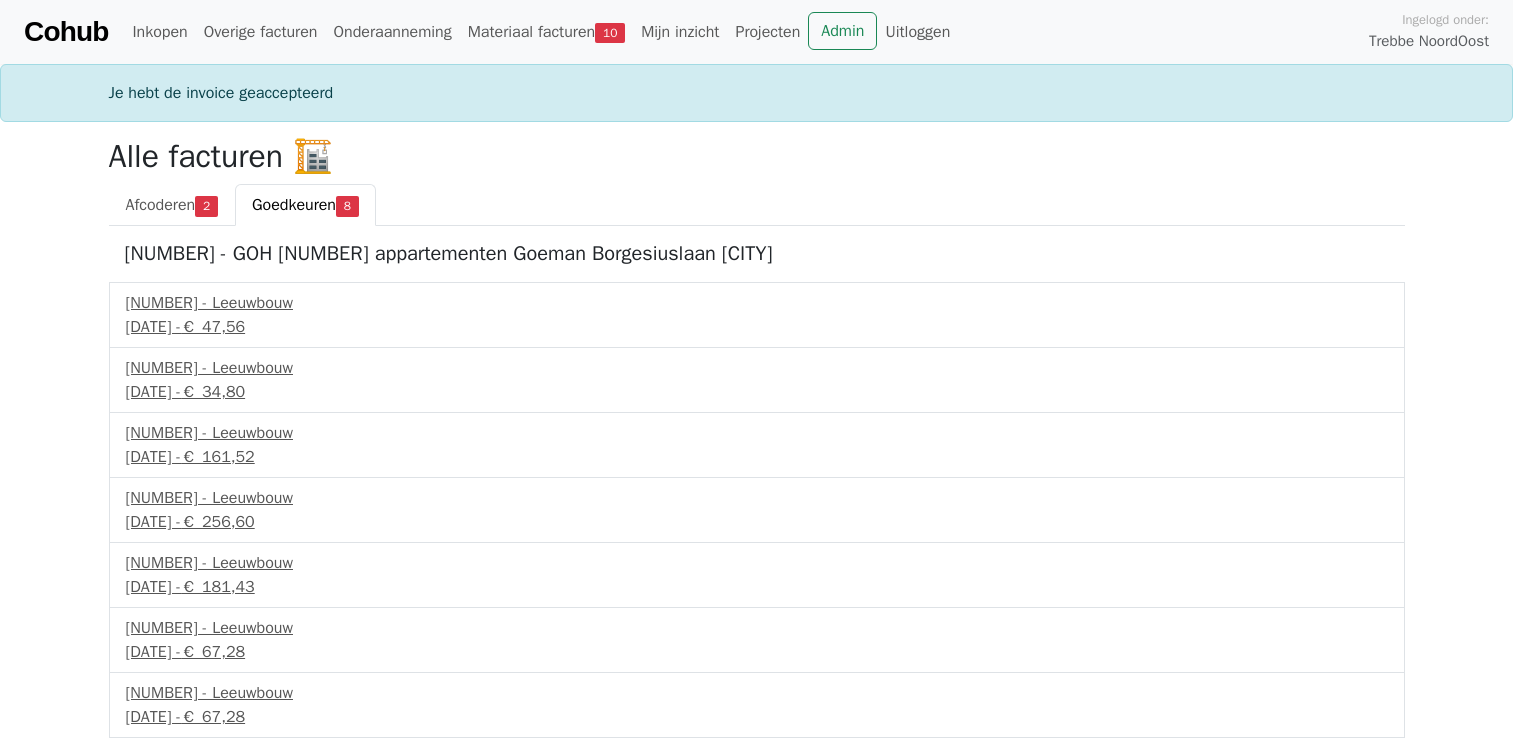 scroll, scrollTop: 0, scrollLeft: 0, axis: both 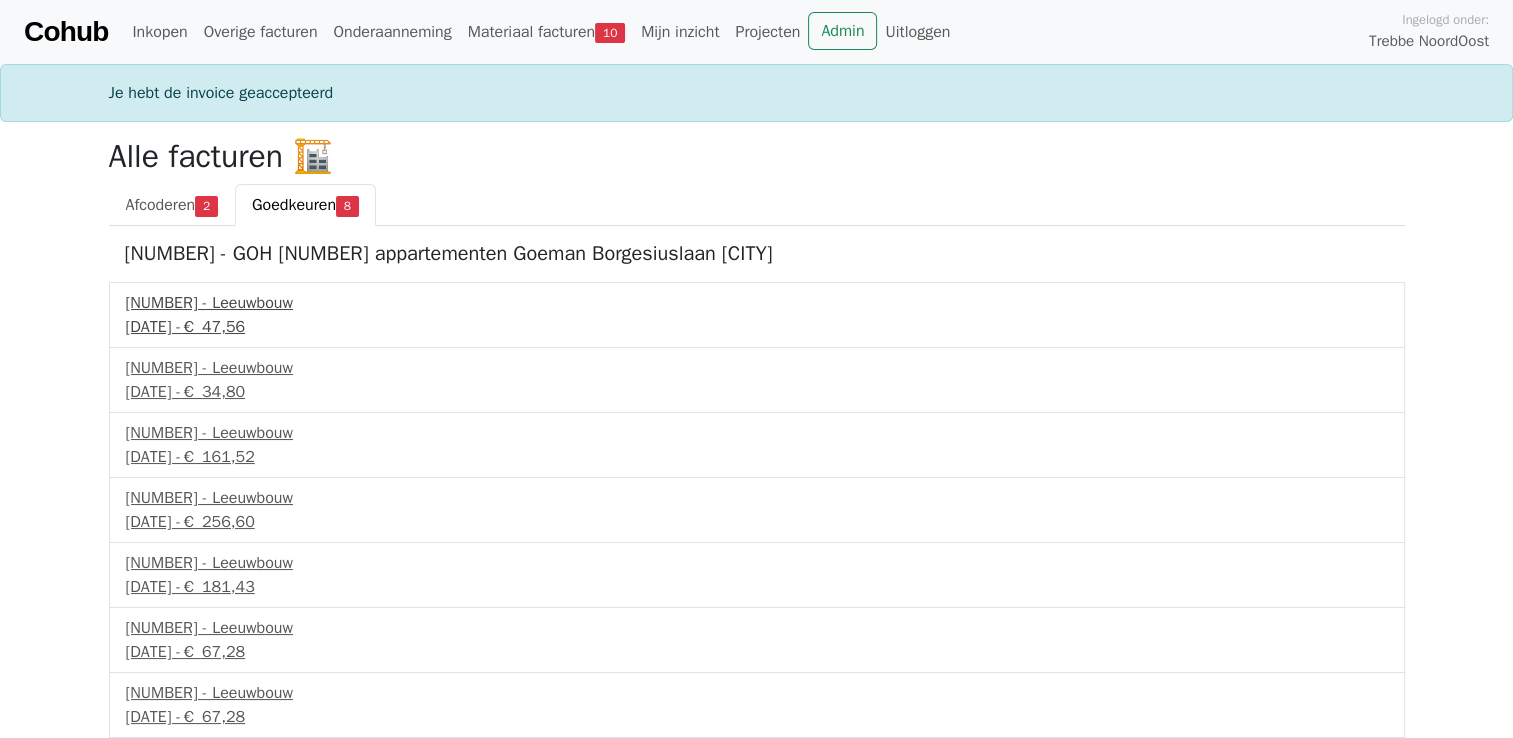 click on "€ 47,56" at bounding box center (213, 327) 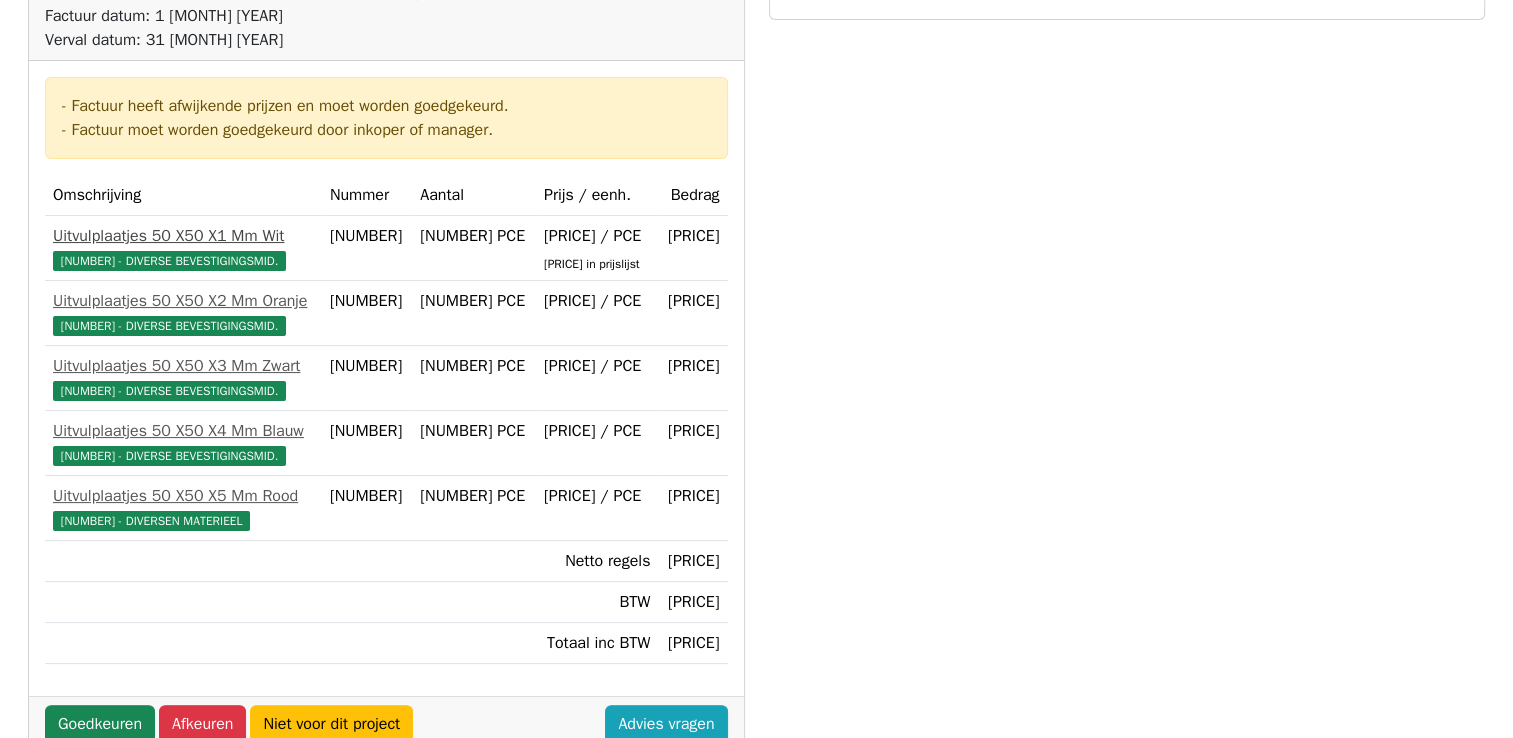 scroll, scrollTop: 400, scrollLeft: 0, axis: vertical 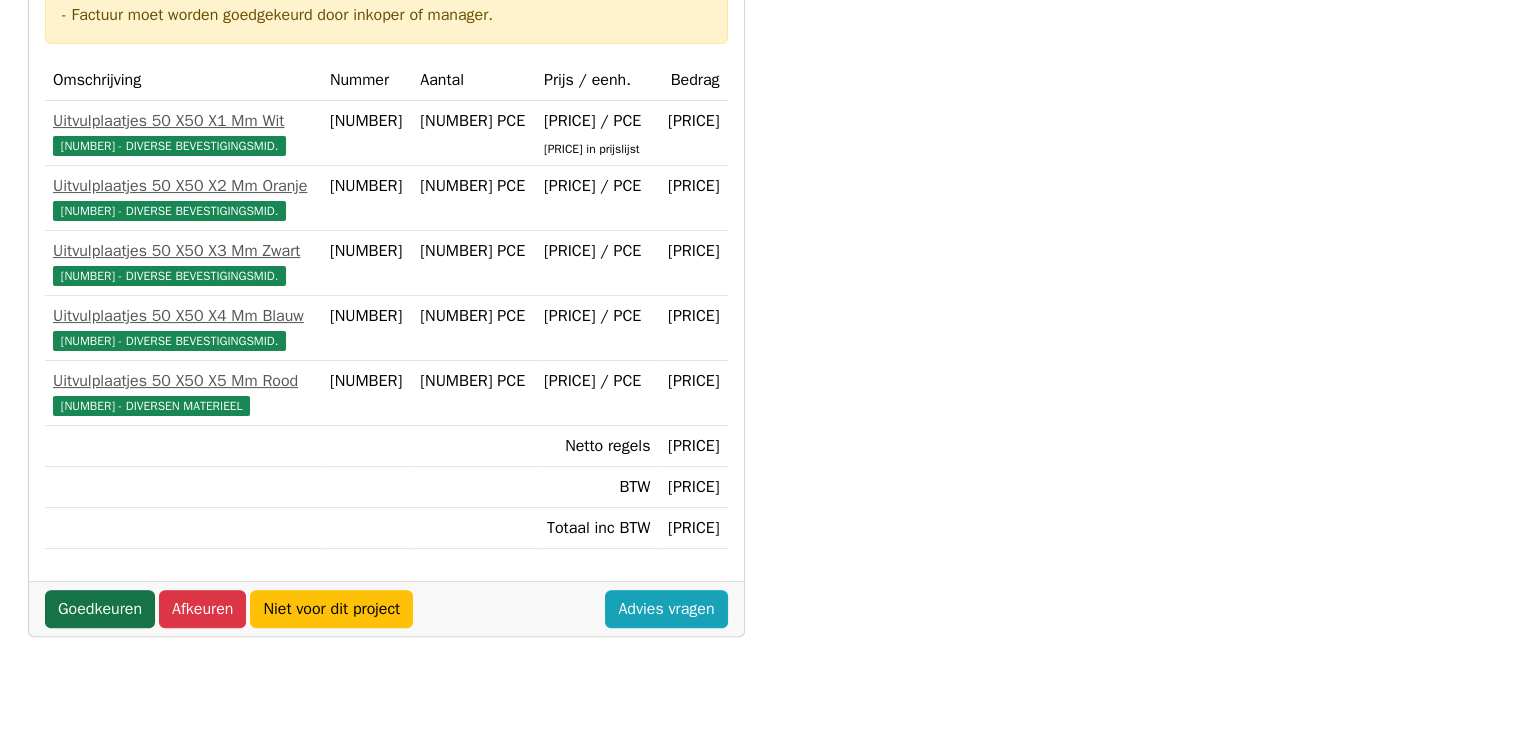 click on "Goedkeuren" at bounding box center (100, 609) 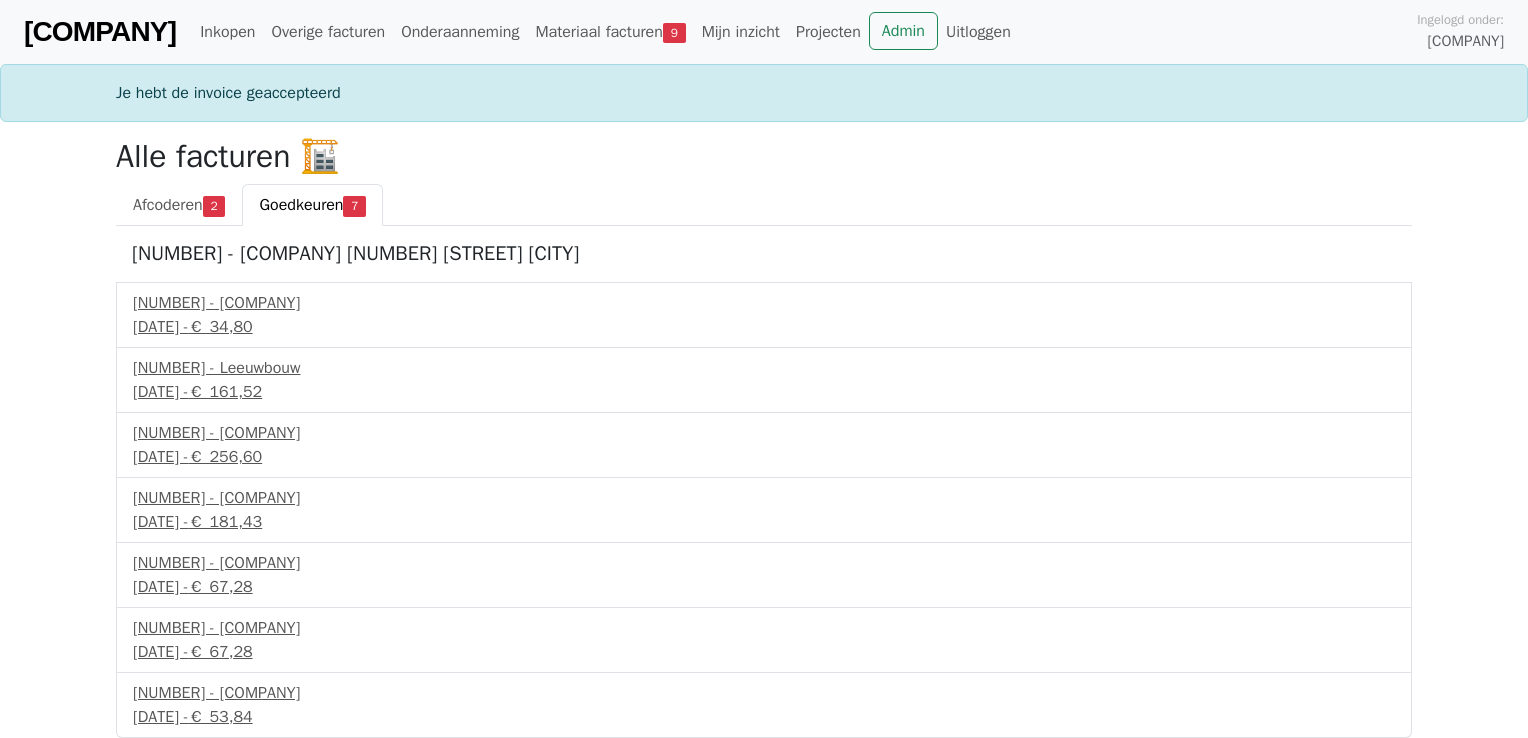 scroll, scrollTop: 0, scrollLeft: 0, axis: both 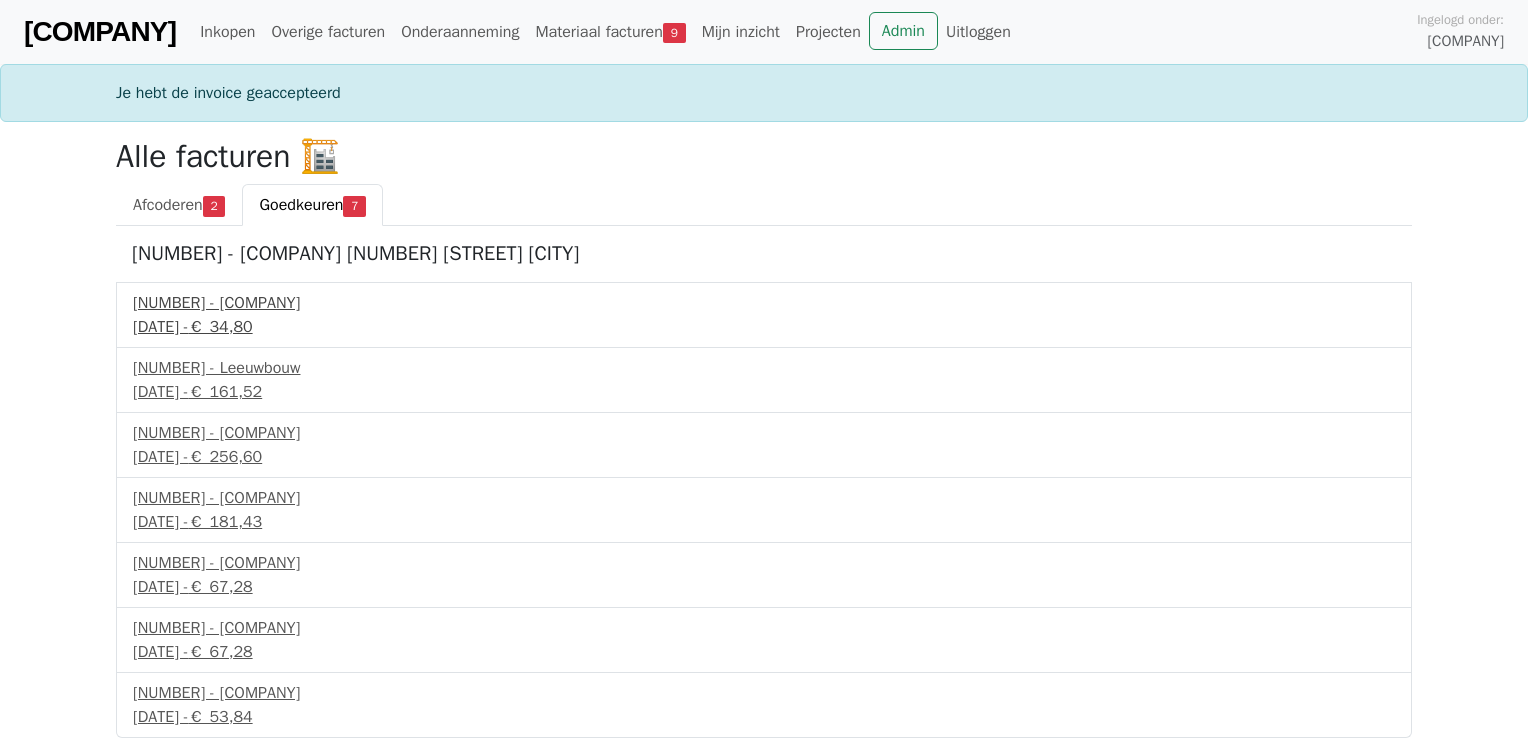click on "25191617 - Leeuwbouw" at bounding box center [764, 303] 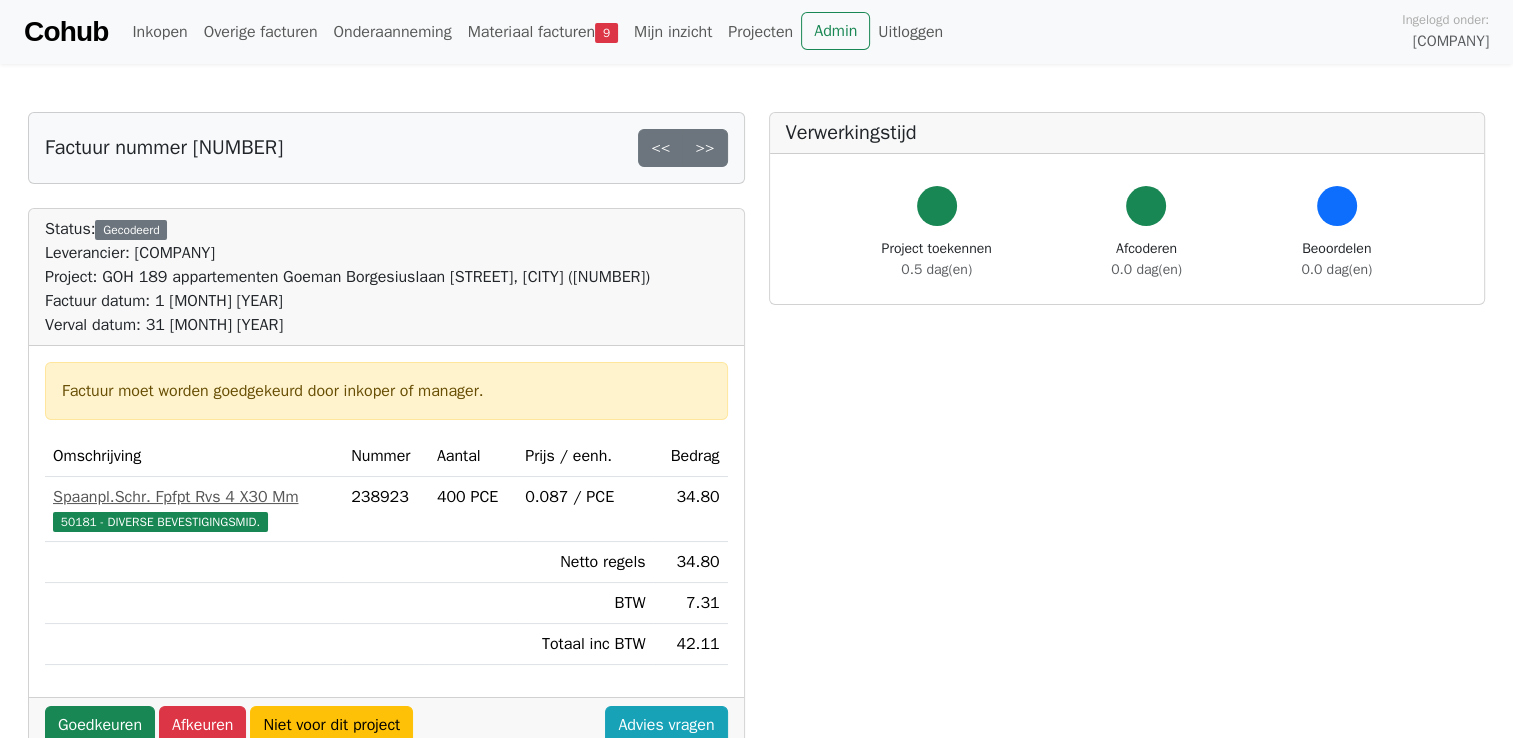 scroll, scrollTop: 100, scrollLeft: 0, axis: vertical 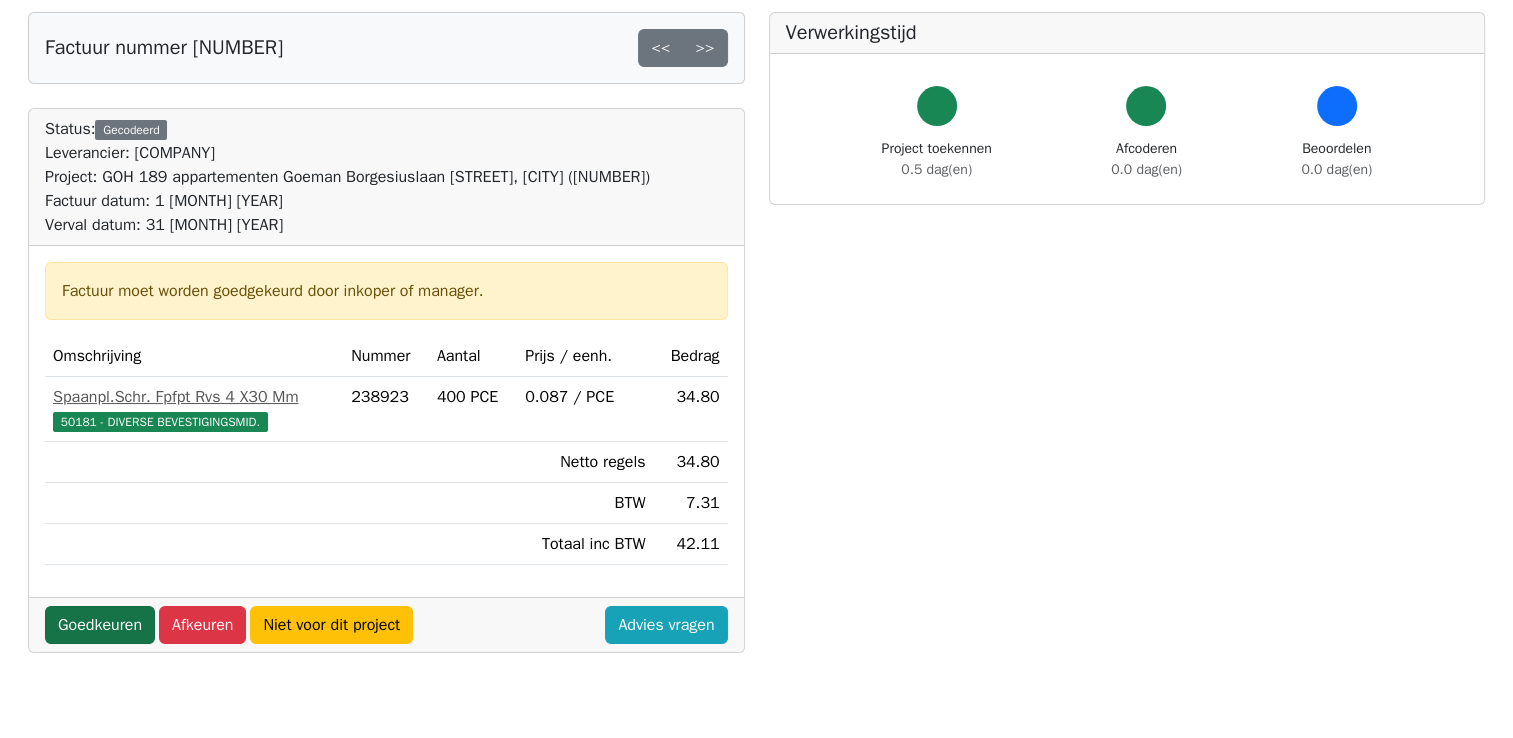 click on "Goedkeuren" at bounding box center (100, 625) 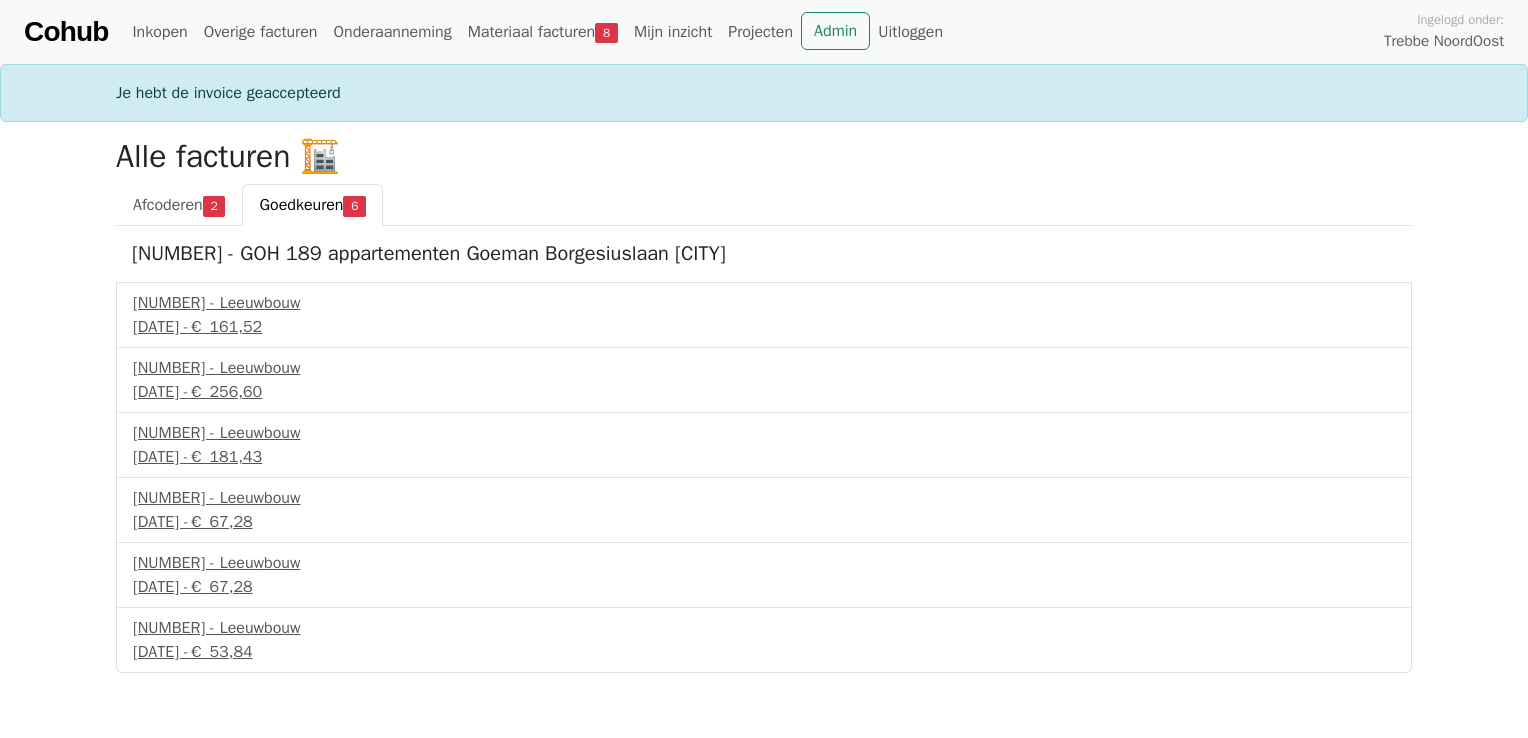 scroll, scrollTop: 0, scrollLeft: 0, axis: both 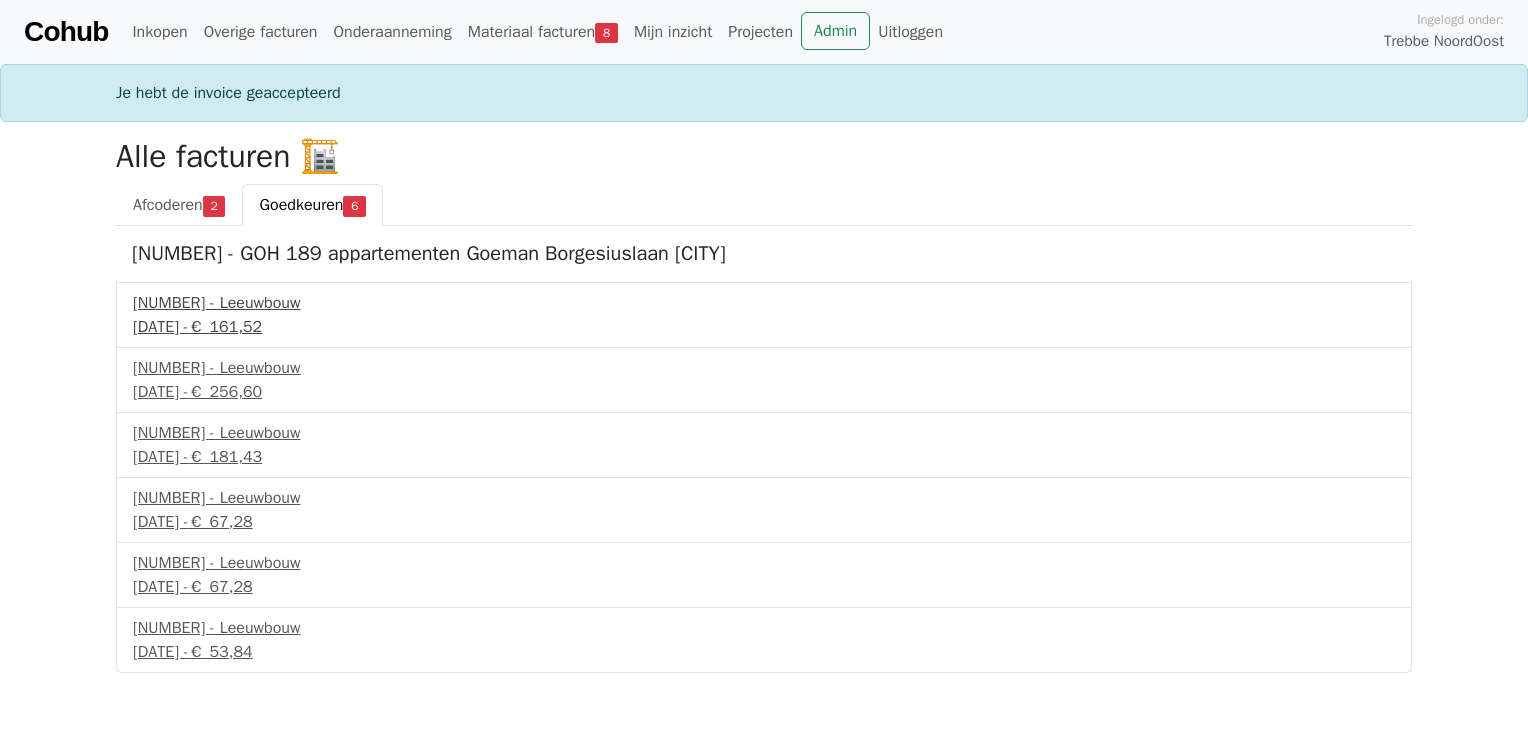 click on "1 juli 2025 -  € 161,52" at bounding box center (764, 327) 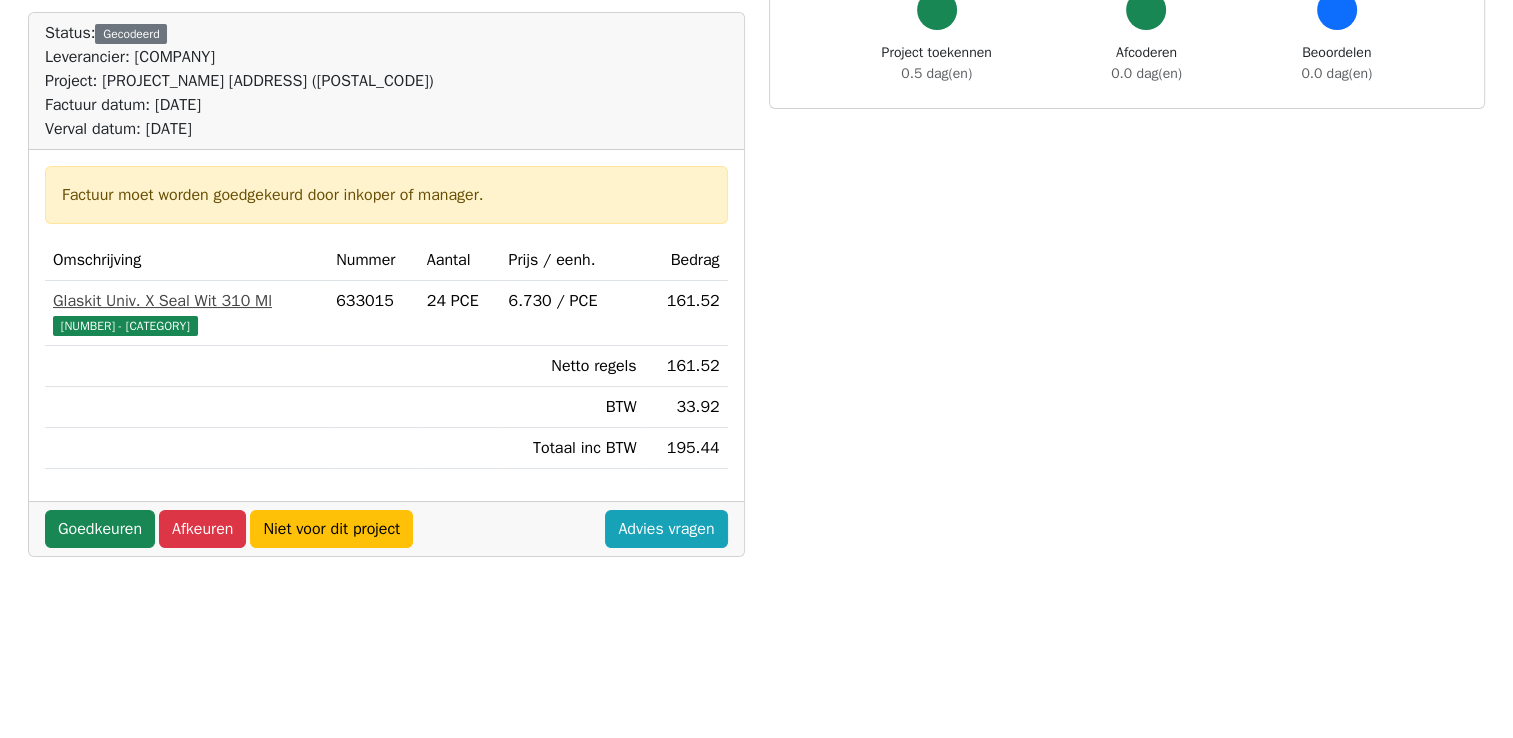scroll, scrollTop: 200, scrollLeft: 0, axis: vertical 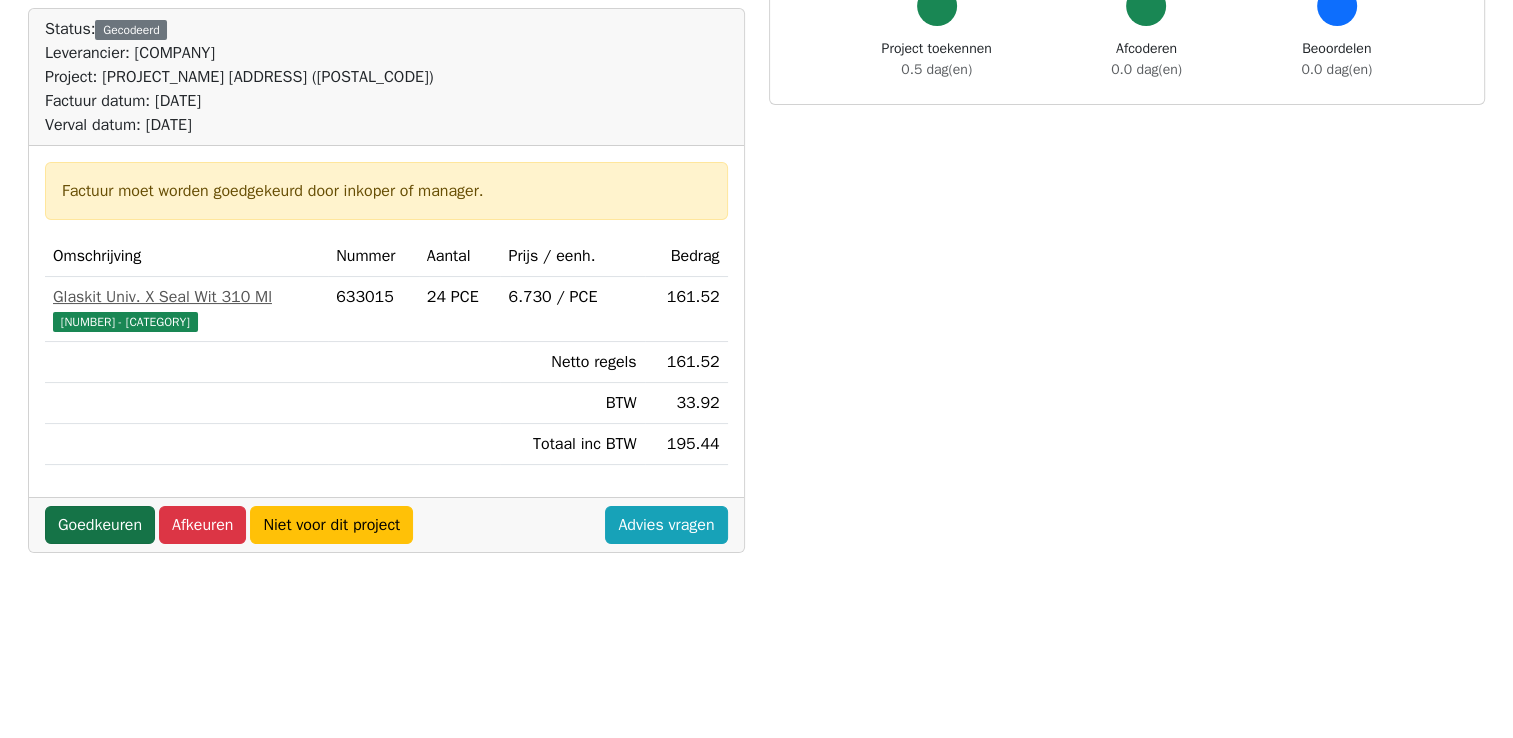 click on "Goedkeuren" at bounding box center (100, 525) 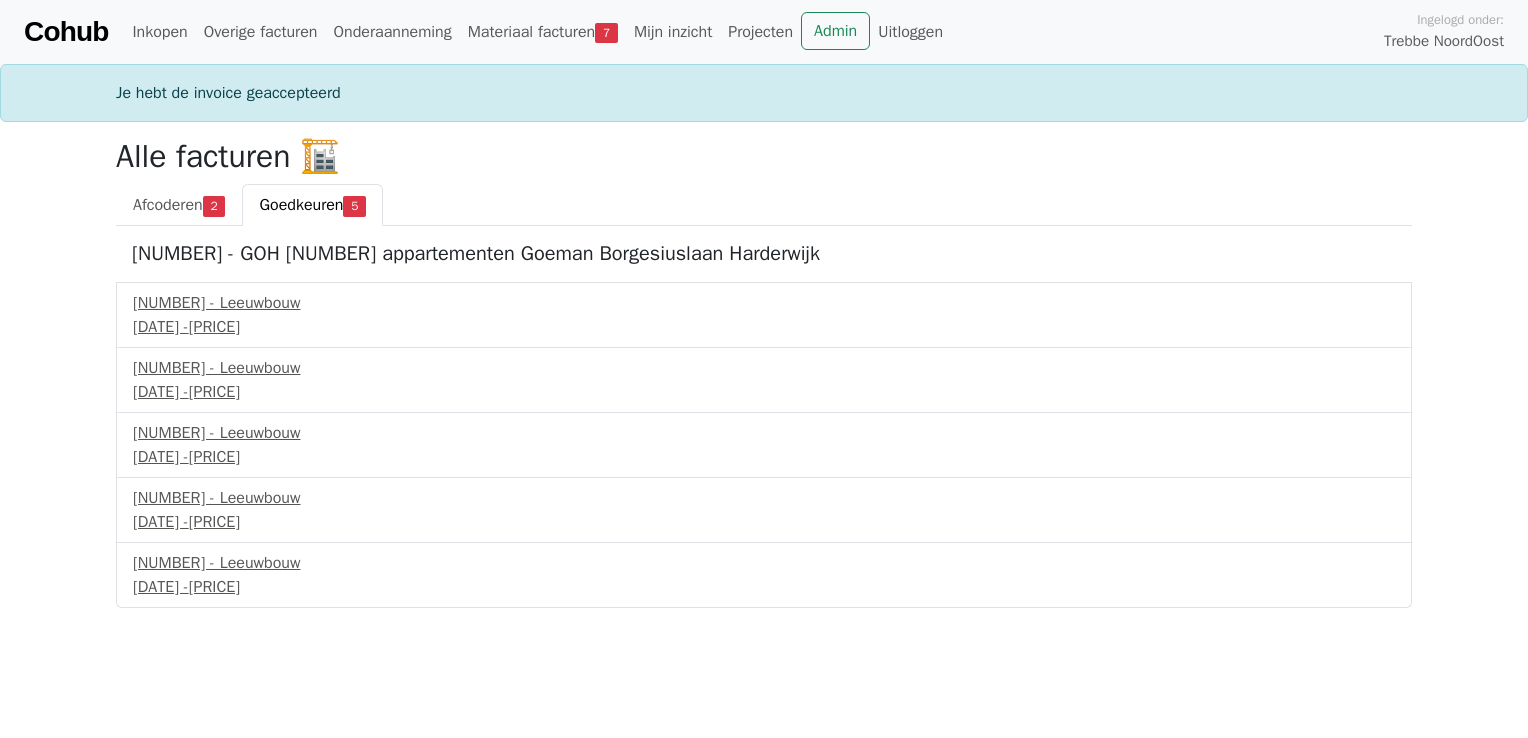 scroll, scrollTop: 0, scrollLeft: 0, axis: both 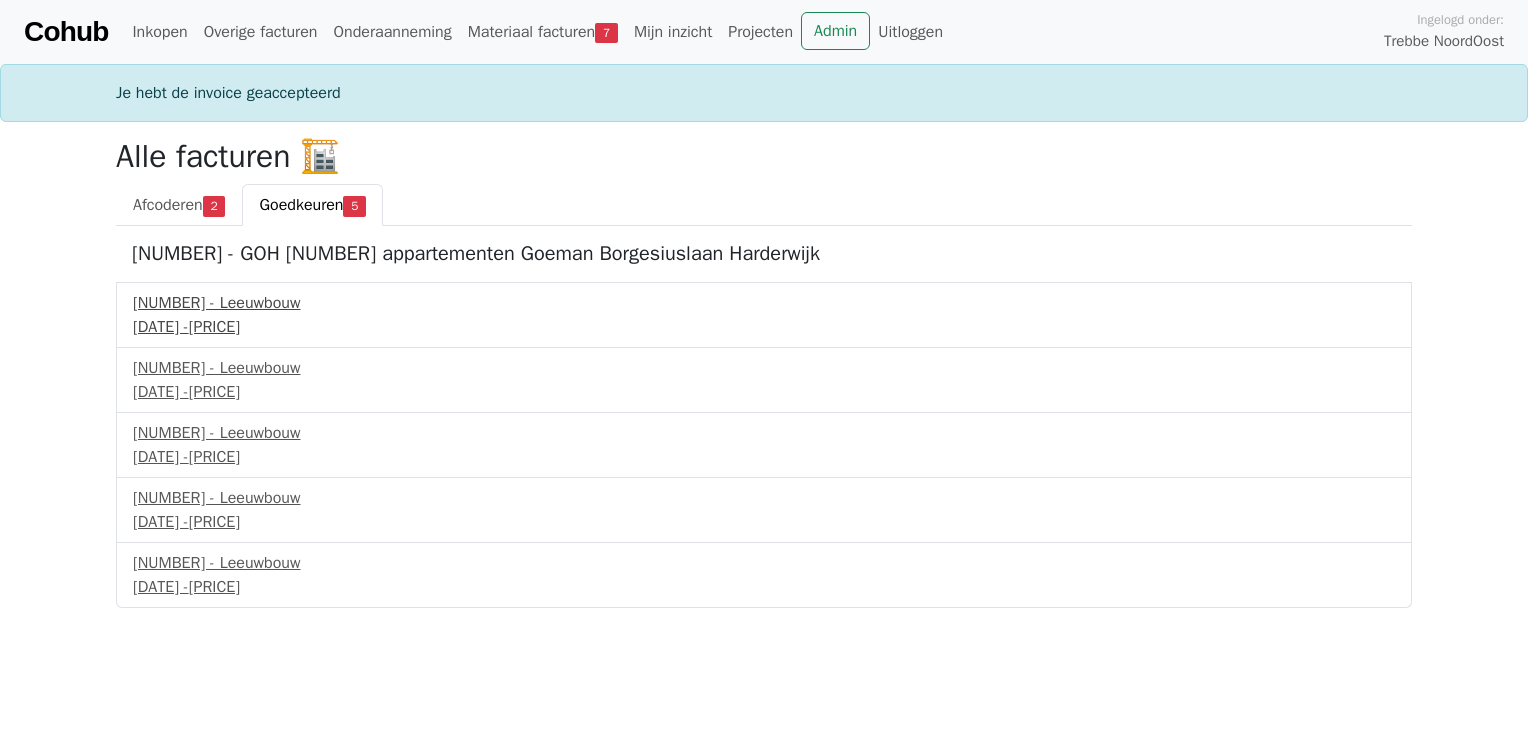 click on "[DATE] - [PRICE]" at bounding box center (764, 327) 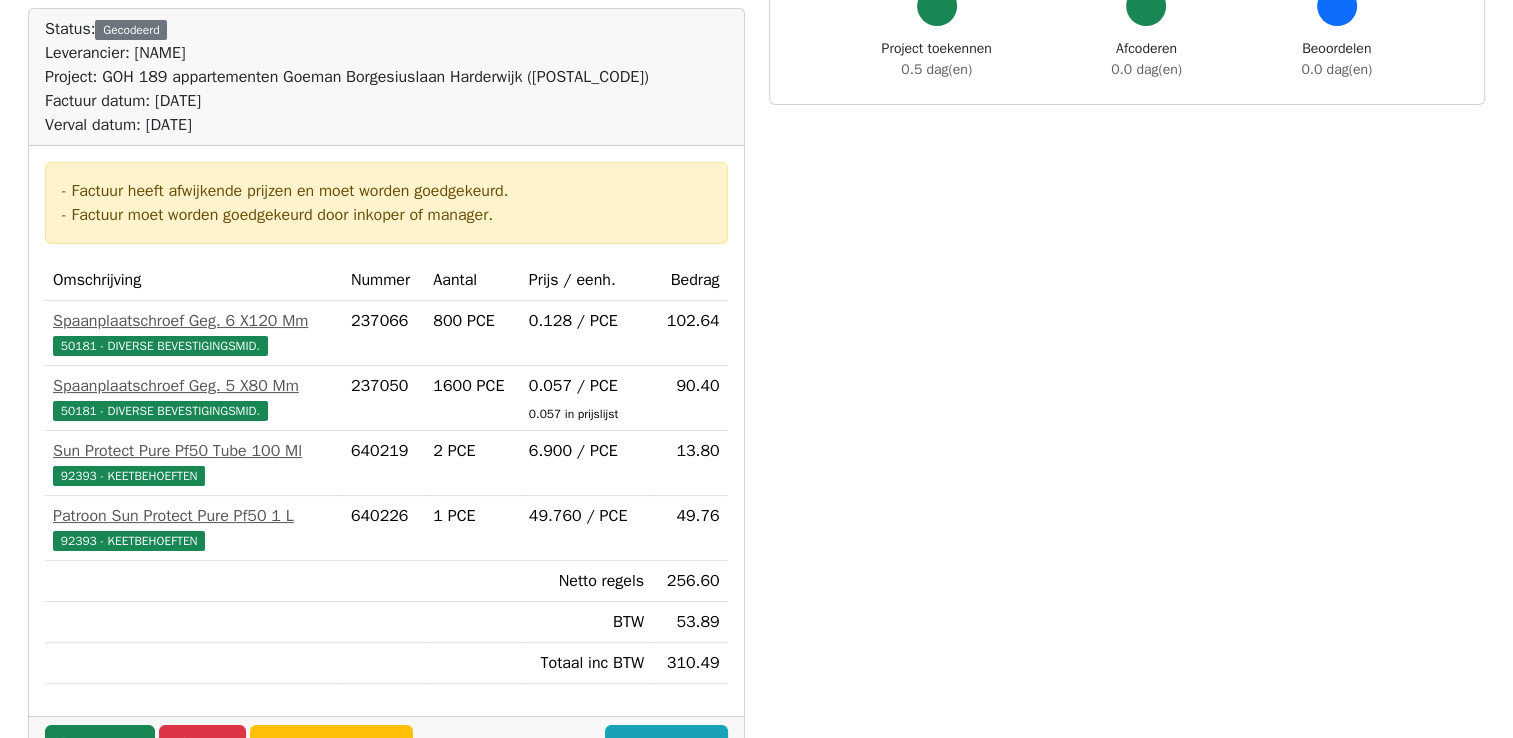 scroll, scrollTop: 400, scrollLeft: 0, axis: vertical 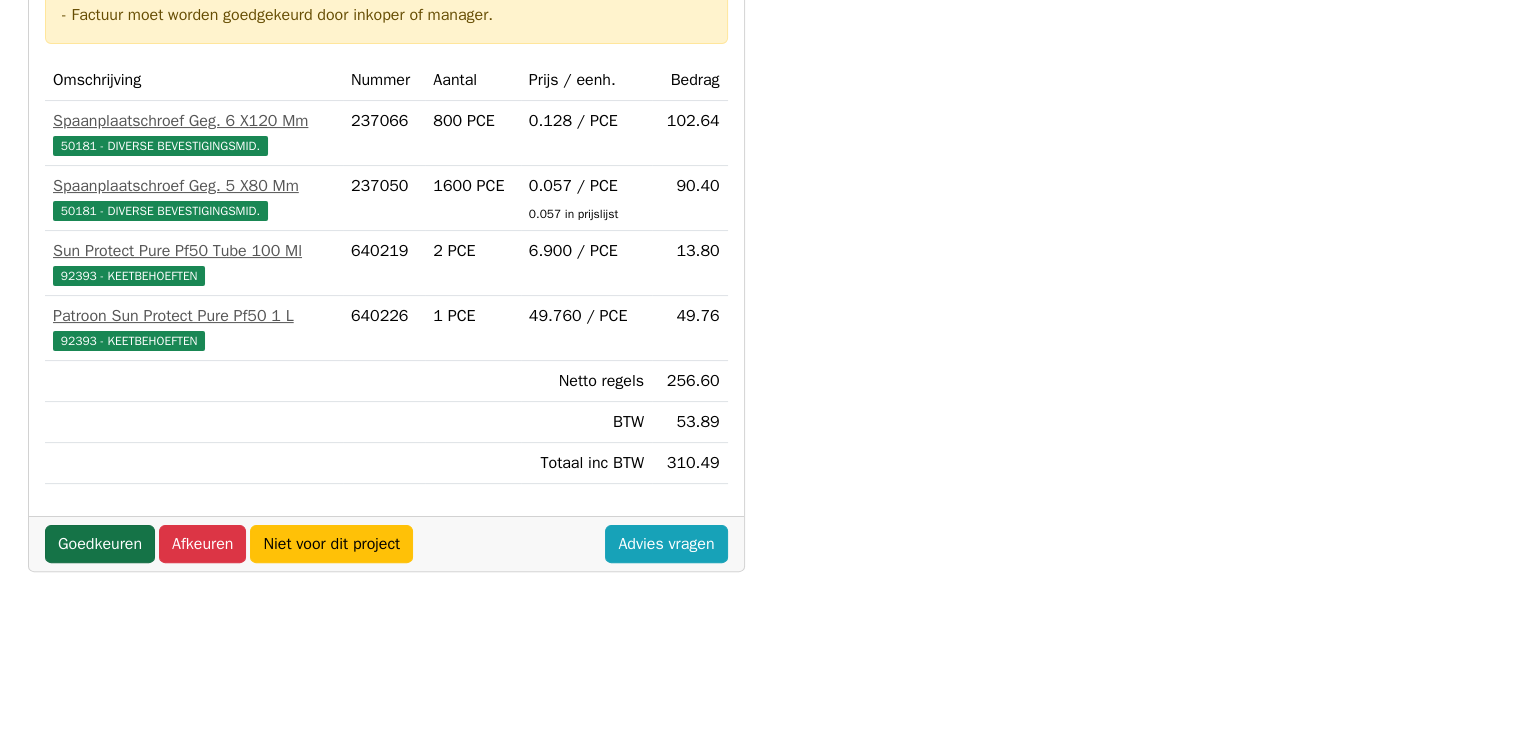 click on "Goedkeuren" at bounding box center [100, 544] 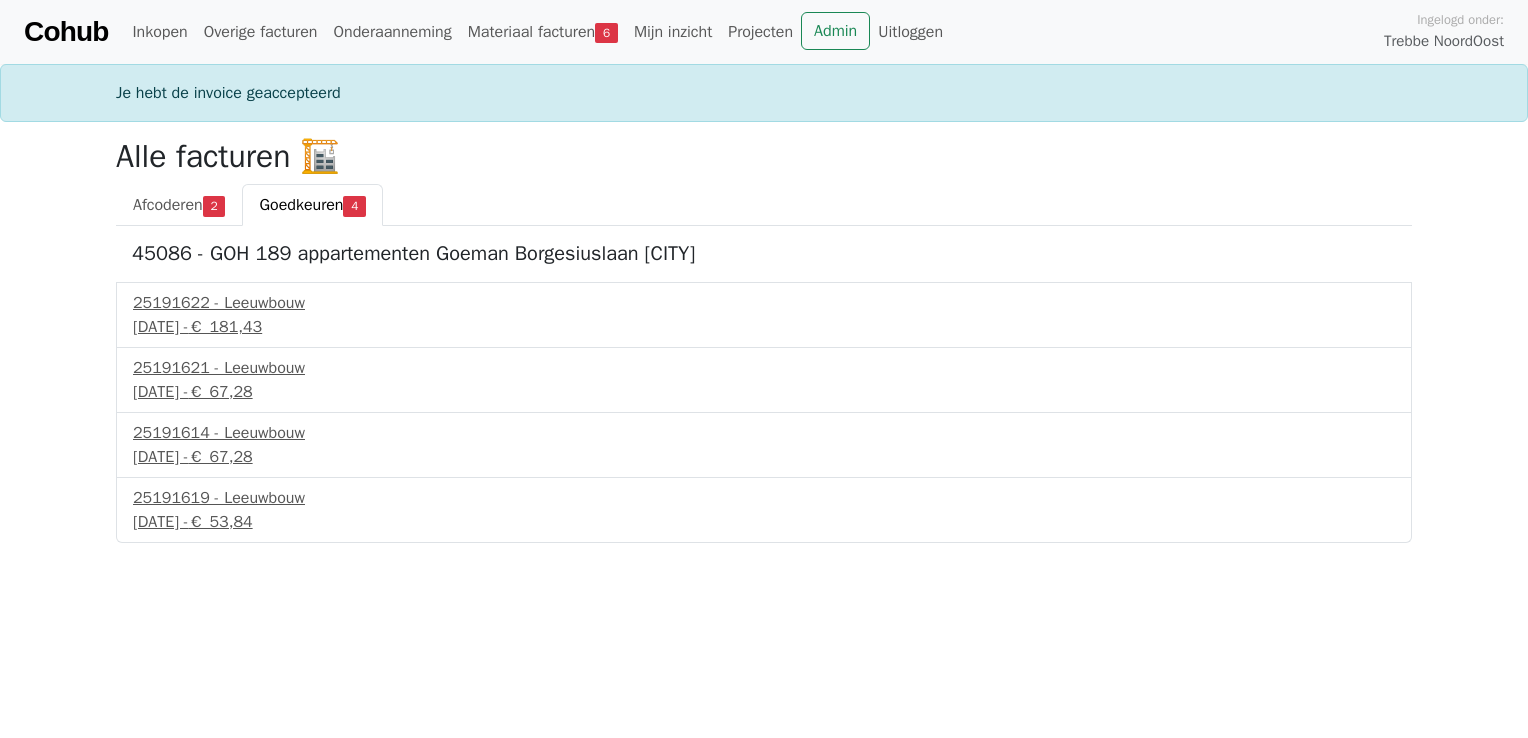 scroll, scrollTop: 0, scrollLeft: 0, axis: both 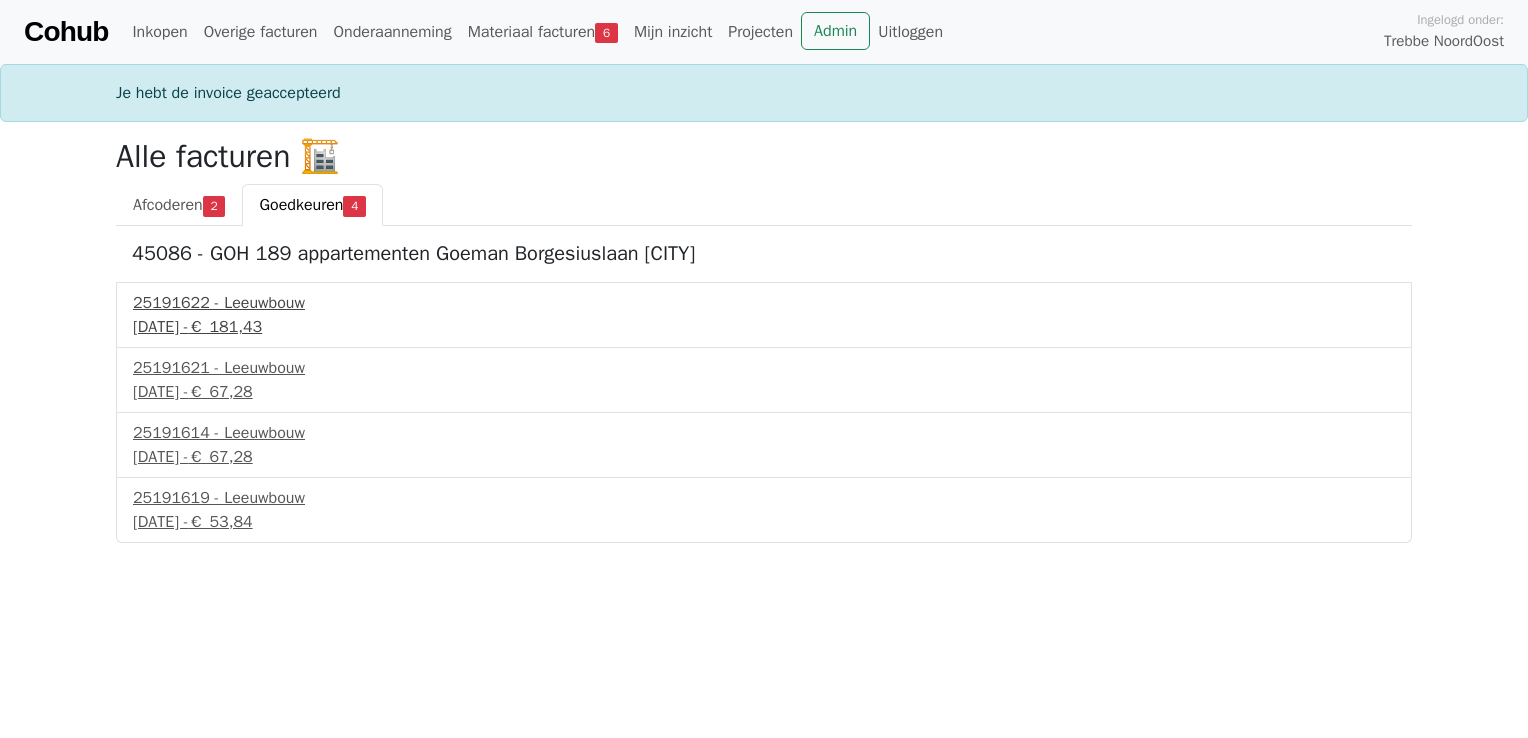 click on "€ 181,43" at bounding box center (226, 327) 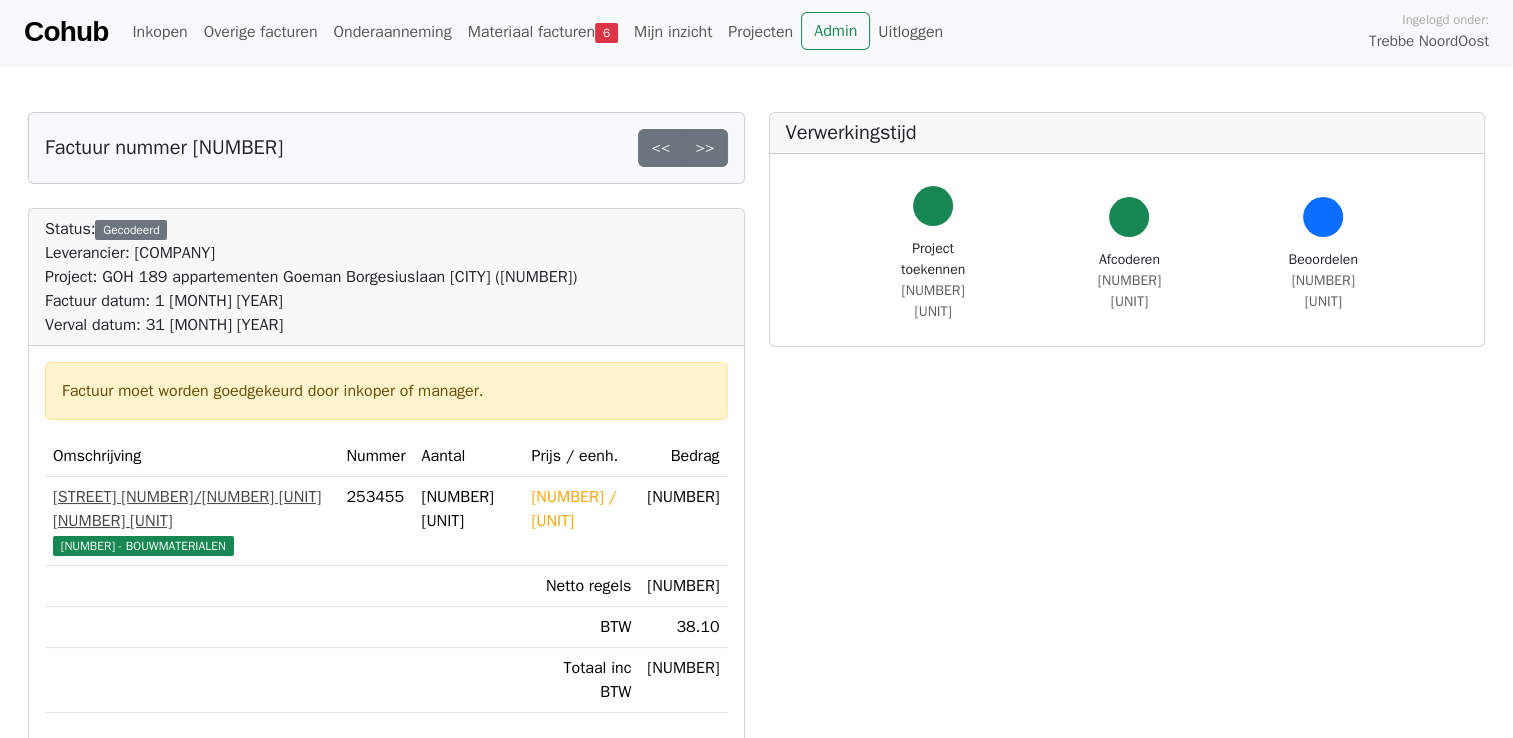 scroll, scrollTop: 100, scrollLeft: 0, axis: vertical 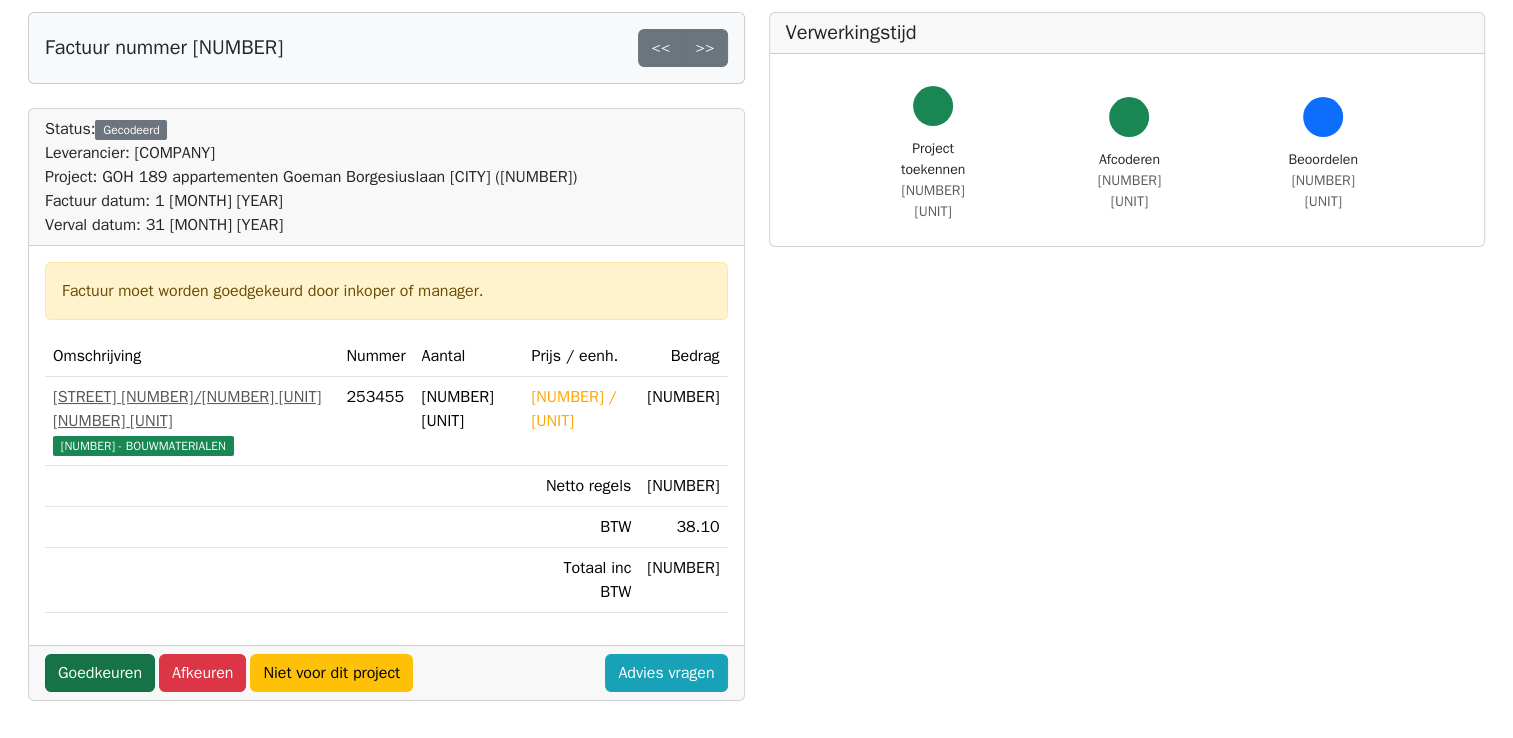 click on "Goedkeuren" at bounding box center [100, 673] 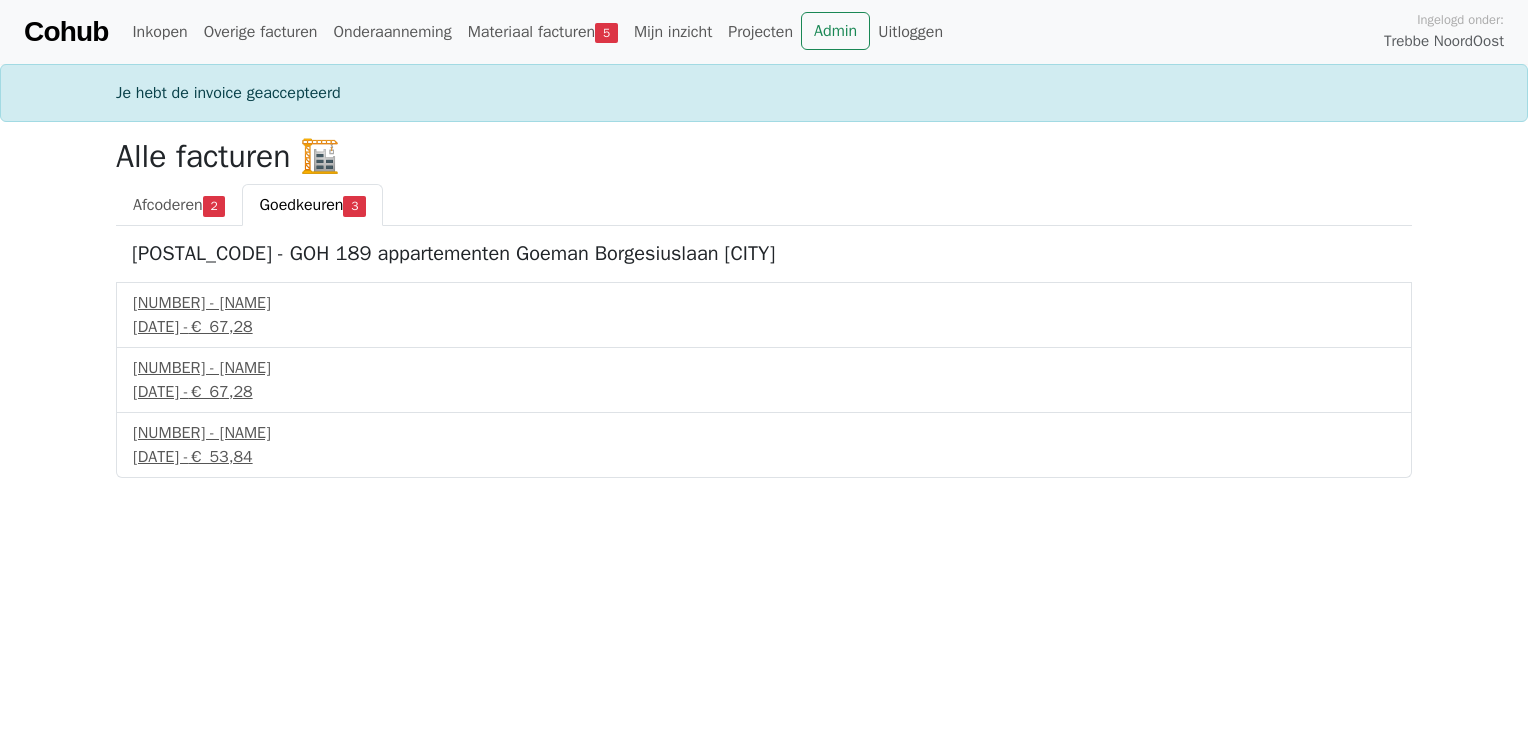 scroll, scrollTop: 0, scrollLeft: 0, axis: both 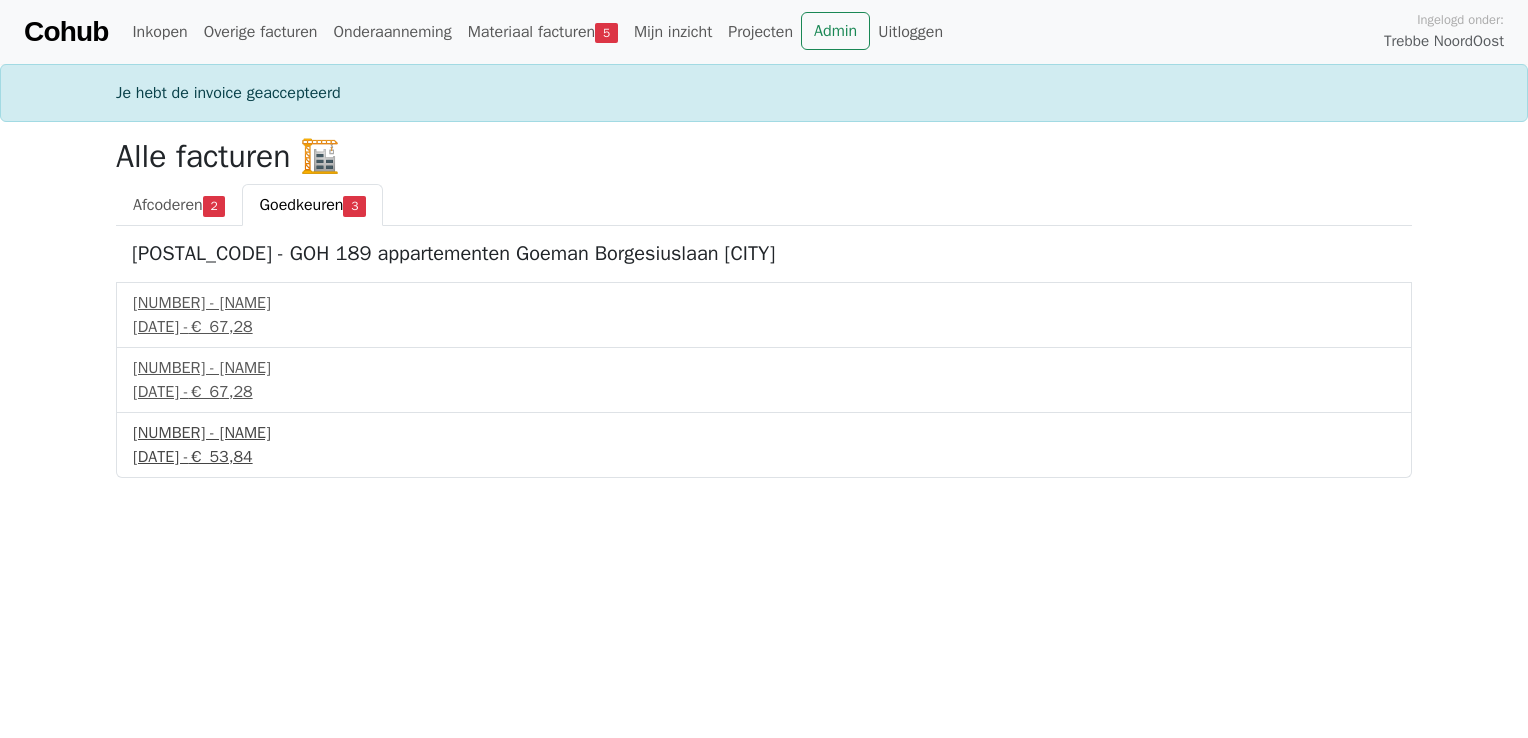 click on "€ 53,84" at bounding box center (221, 457) 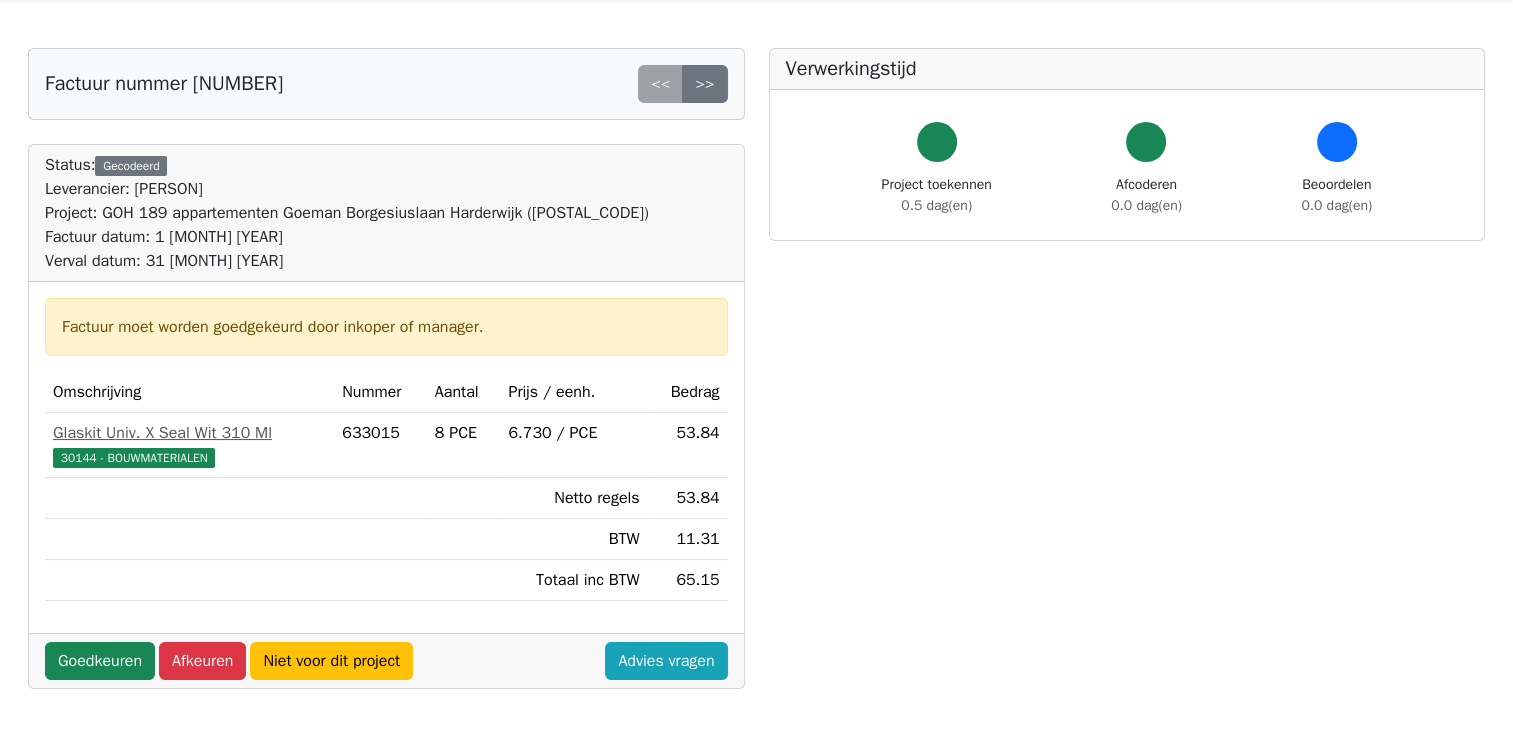 scroll, scrollTop: 100, scrollLeft: 0, axis: vertical 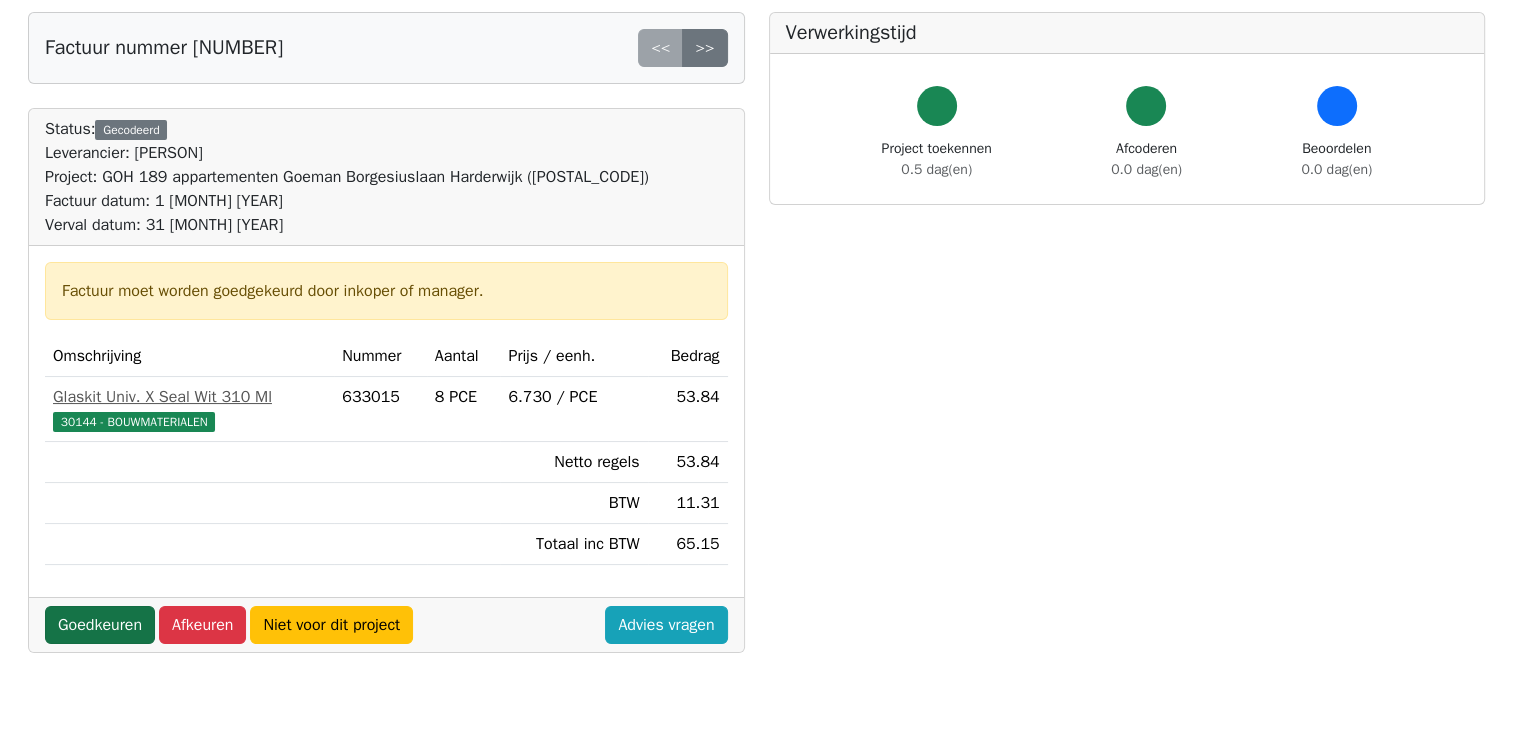click on "Goedkeuren" at bounding box center (100, 625) 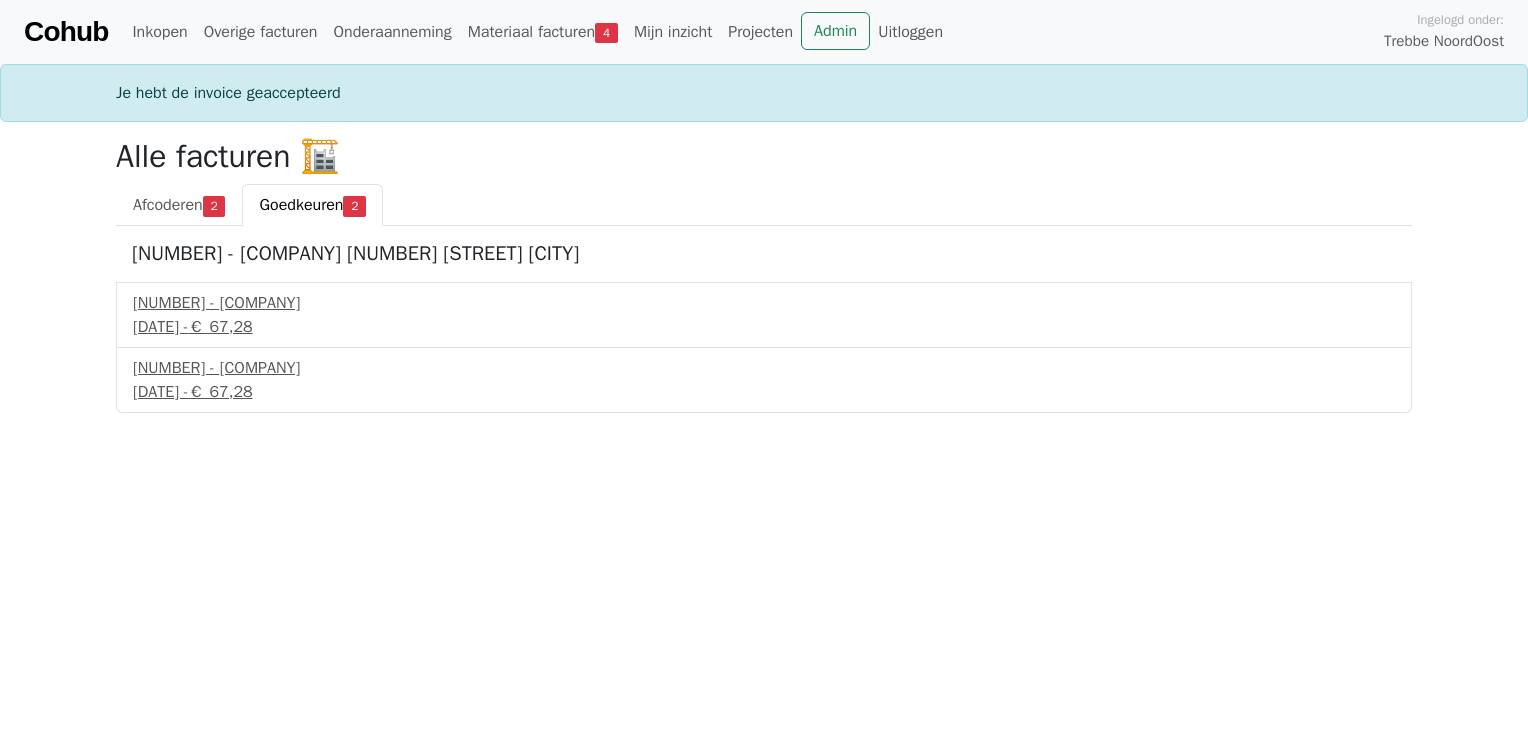scroll, scrollTop: 0, scrollLeft: 0, axis: both 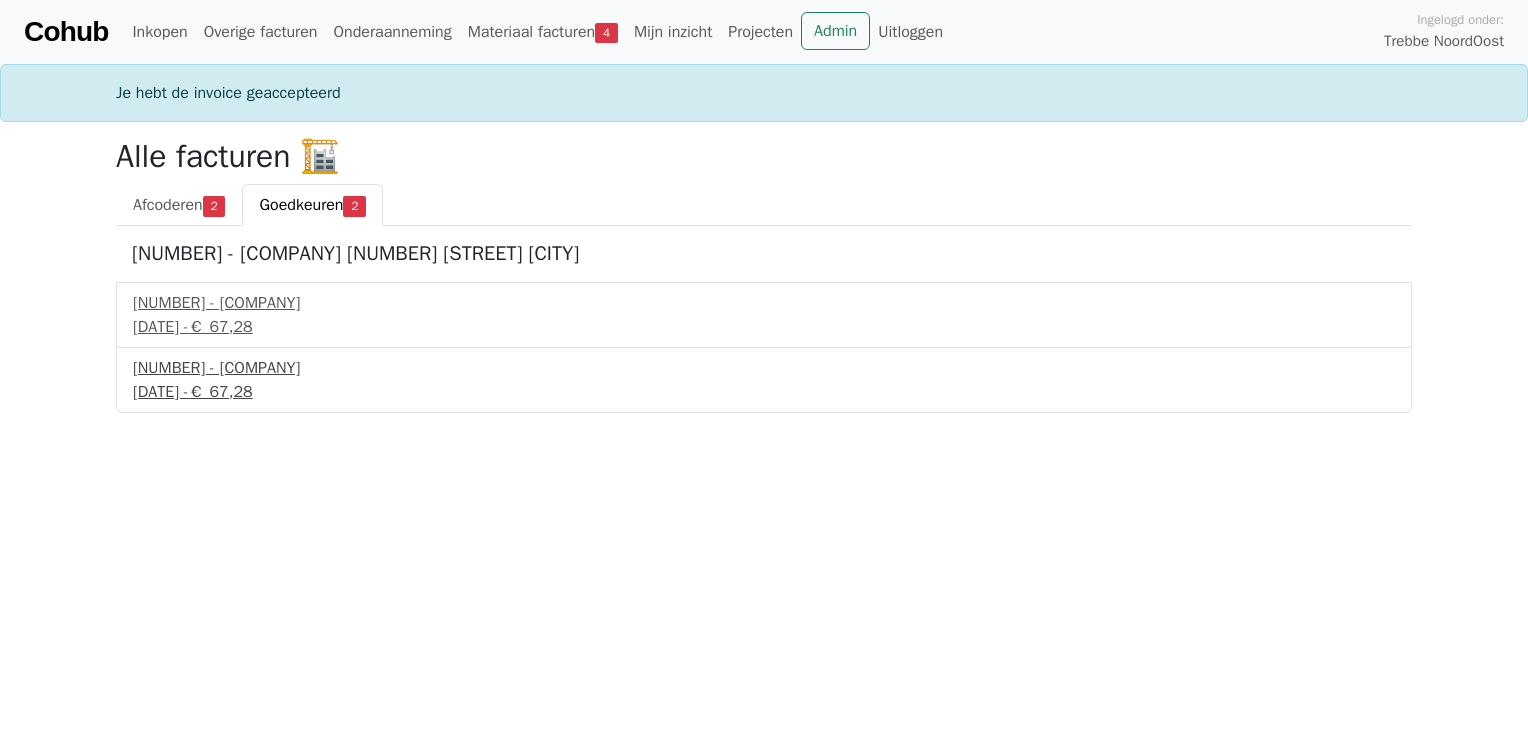 click on "25191614 - Leeuwbouw" at bounding box center (764, 368) 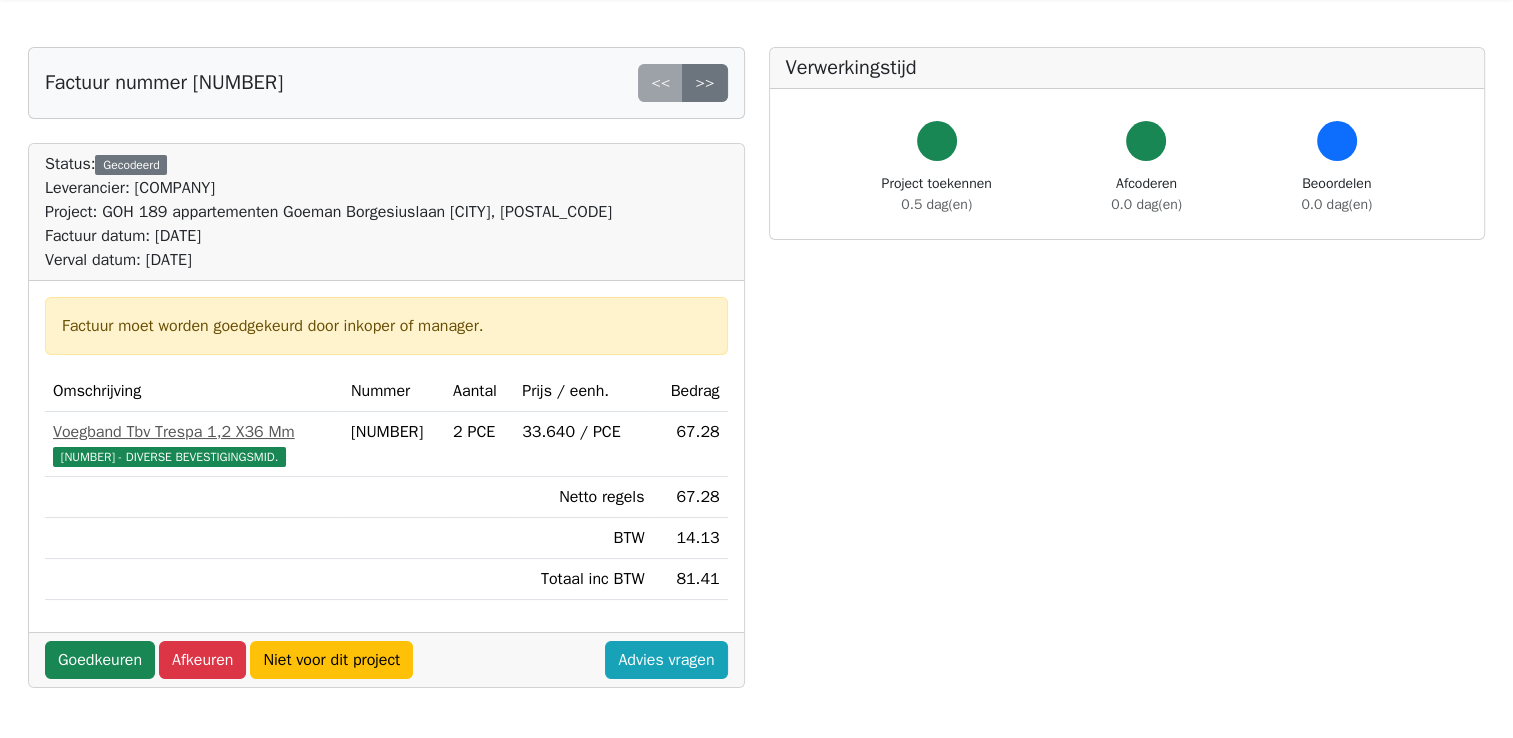 scroll, scrollTop: 100, scrollLeft: 0, axis: vertical 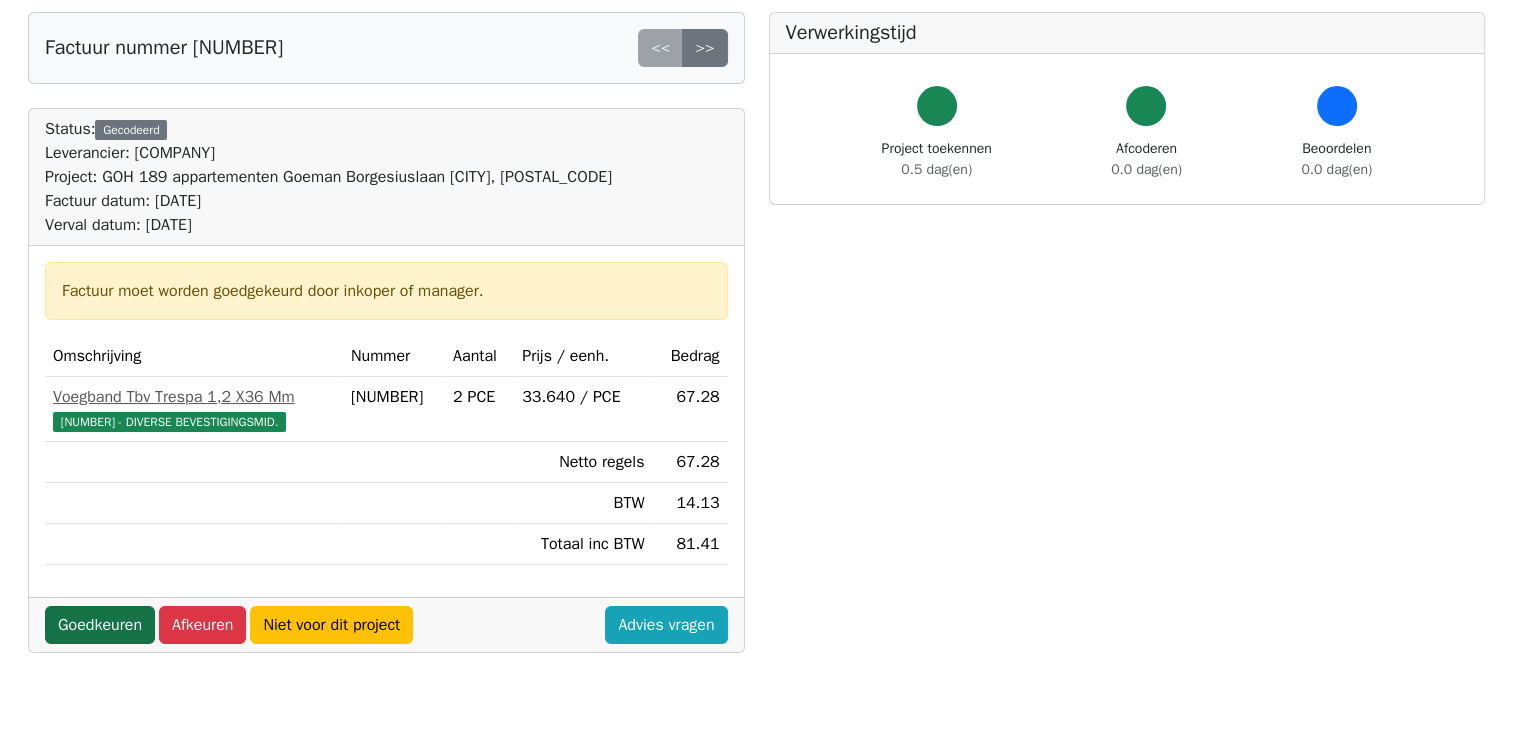 click on "Goedkeuren" at bounding box center [100, 625] 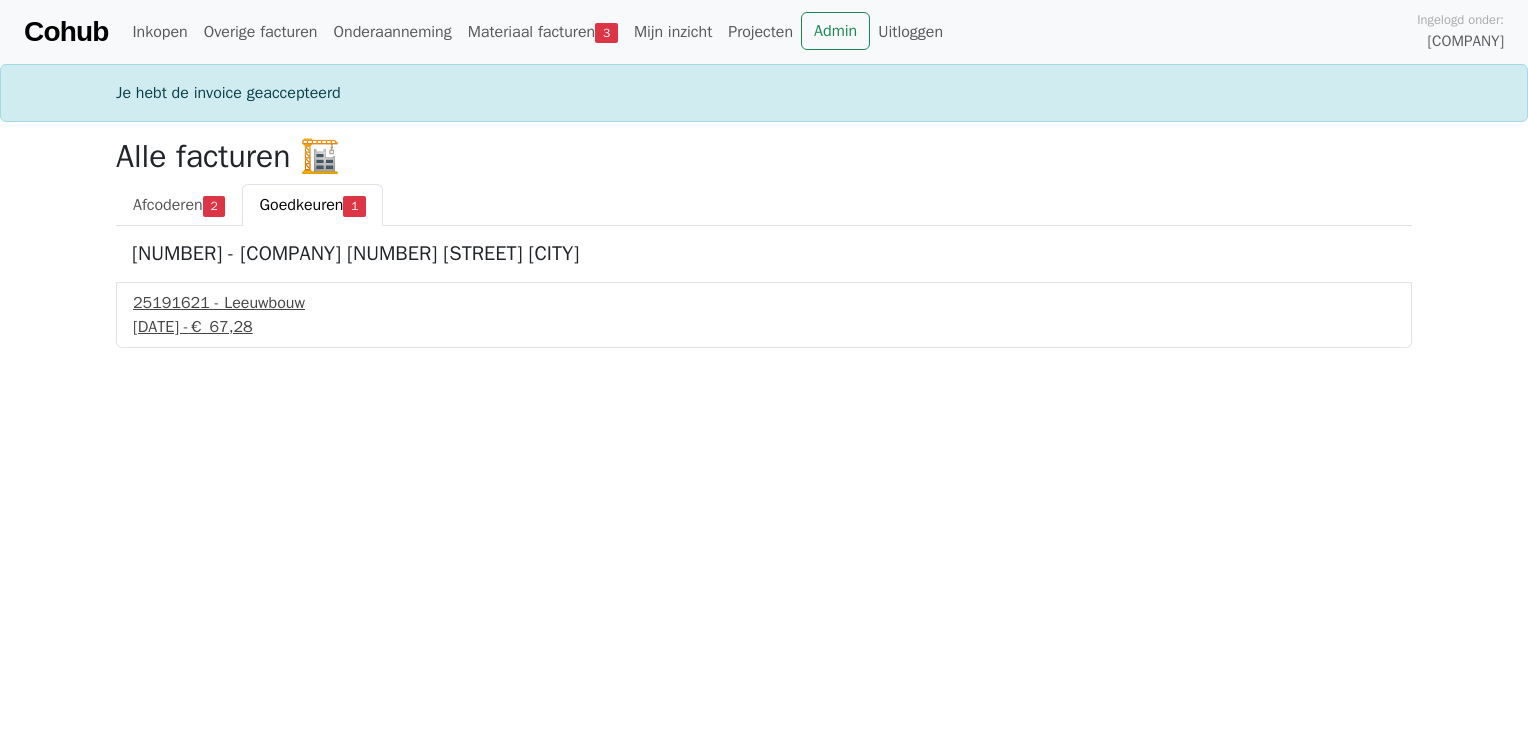 scroll, scrollTop: 0, scrollLeft: 0, axis: both 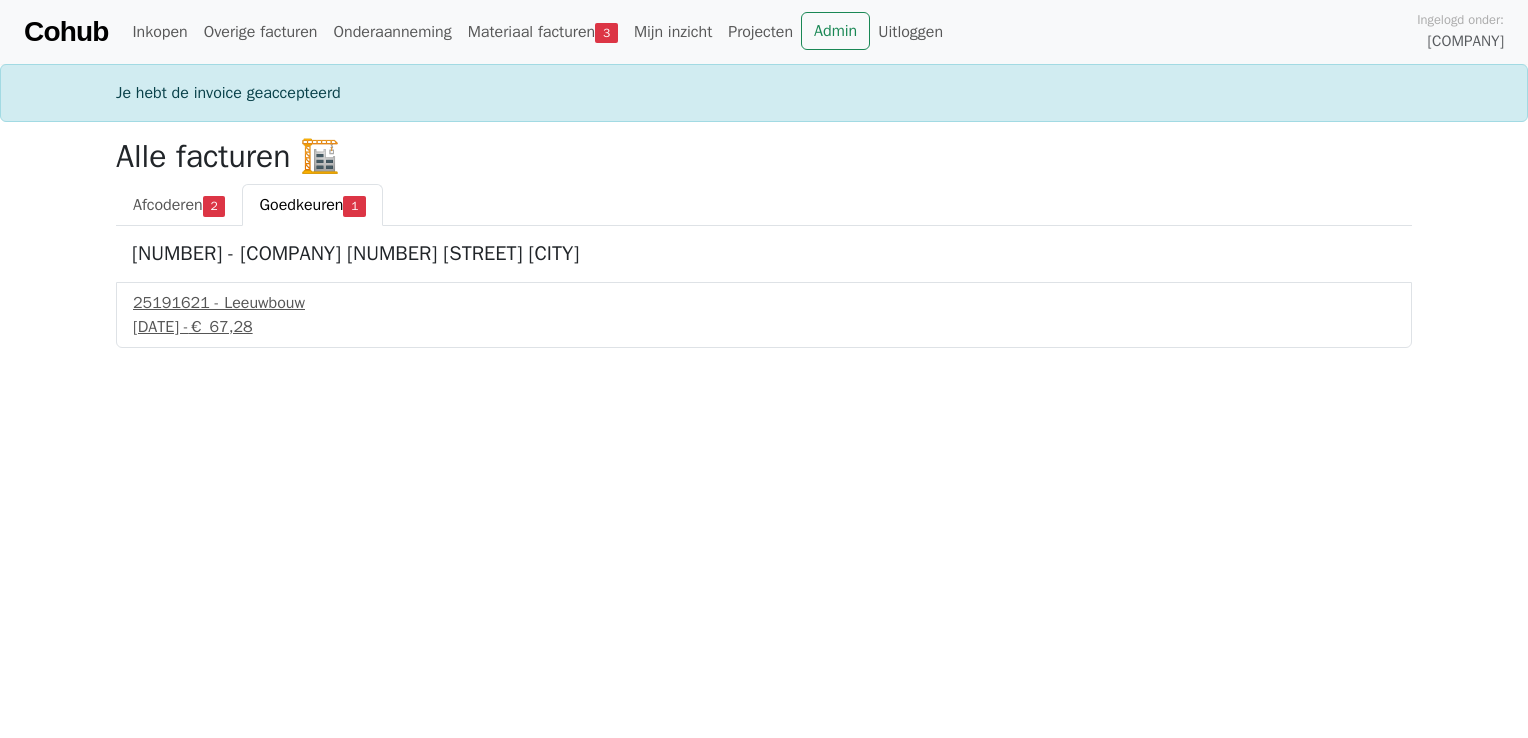 click on "25191621 - Leeuwbouw  1 juli 2025 -  € 67,28" at bounding box center [764, 315] 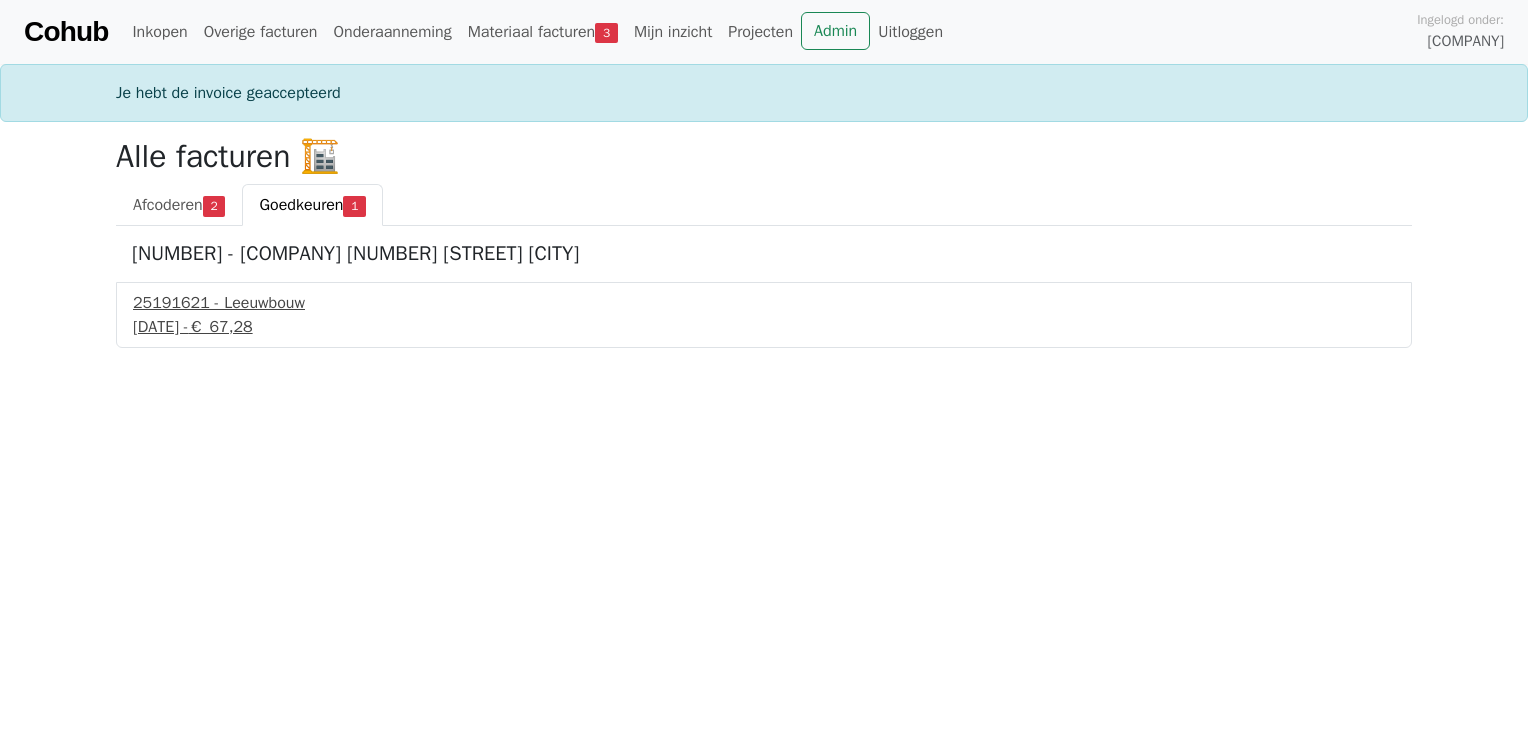 click on "1 juli 2025 -  € 67,28" at bounding box center [764, 327] 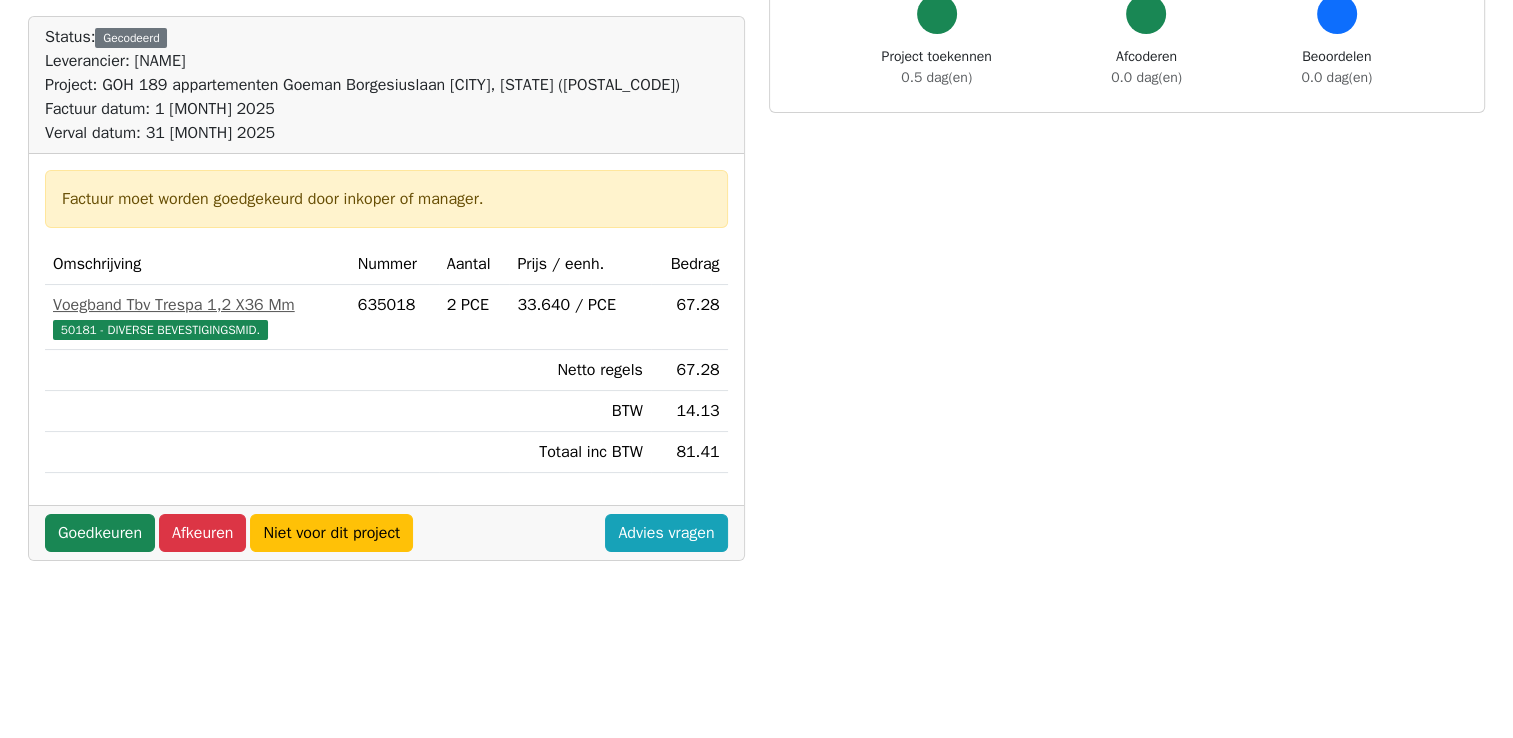 scroll, scrollTop: 200, scrollLeft: 0, axis: vertical 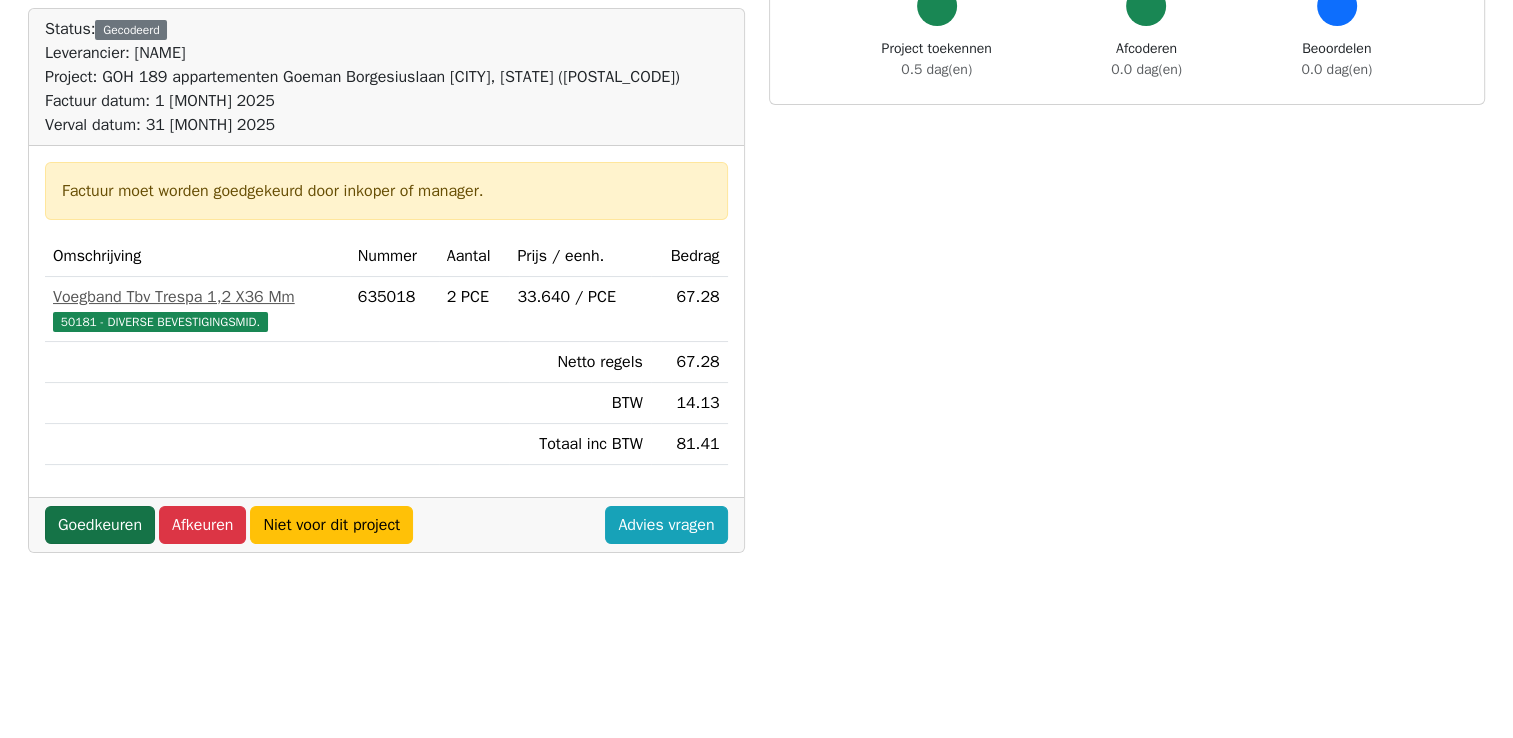 click on "Goedkeuren" at bounding box center (100, 525) 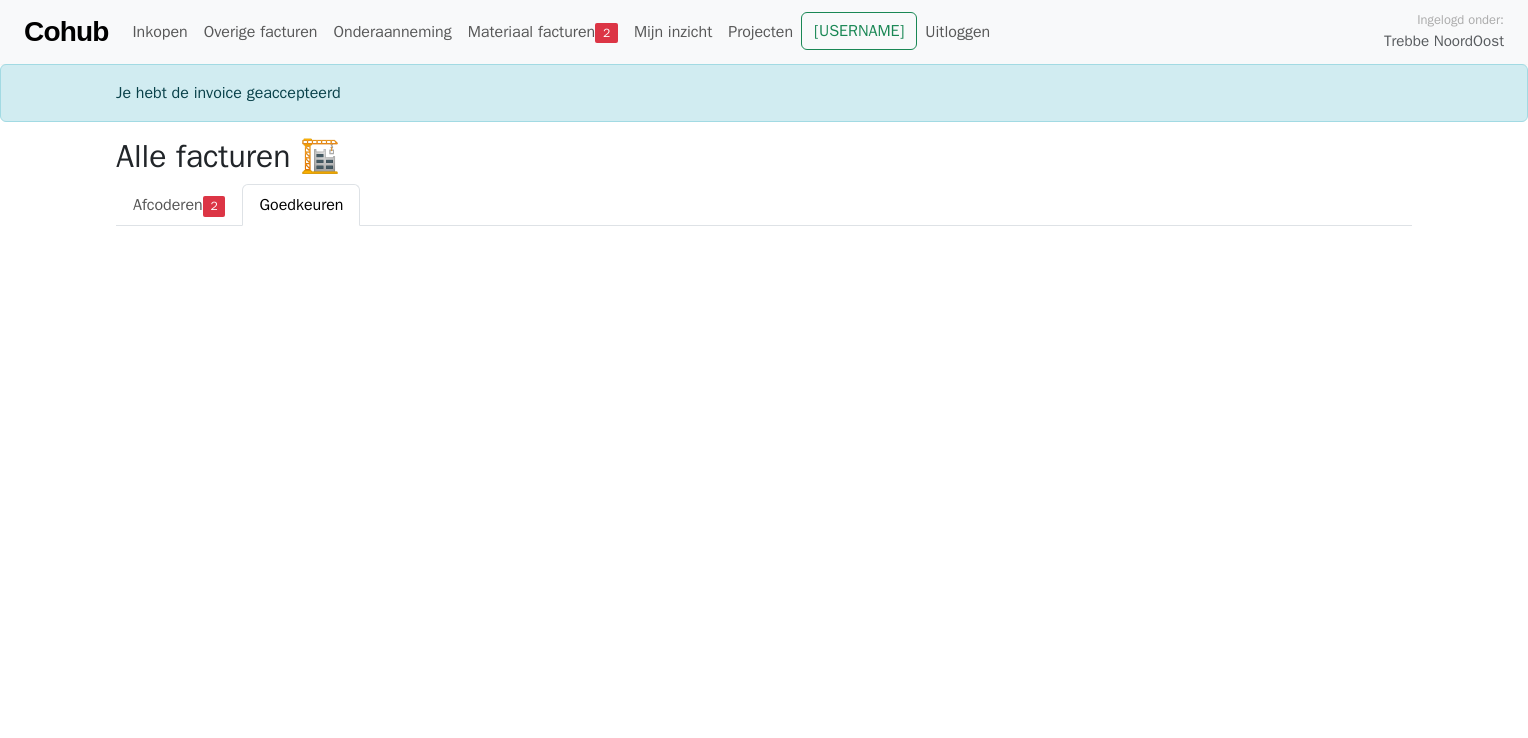 scroll, scrollTop: 0, scrollLeft: 0, axis: both 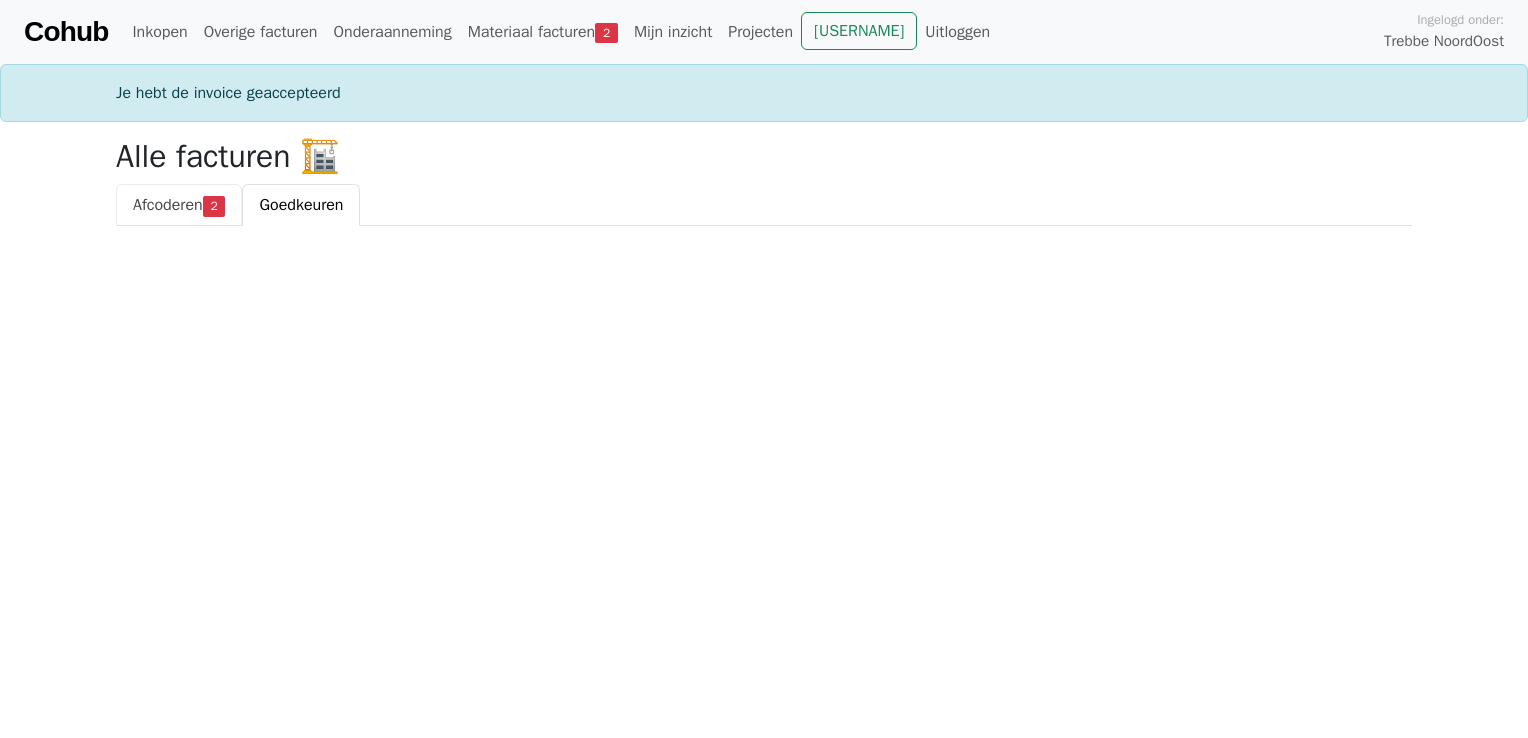 click on "Afcoderen  2" at bounding box center [179, 205] 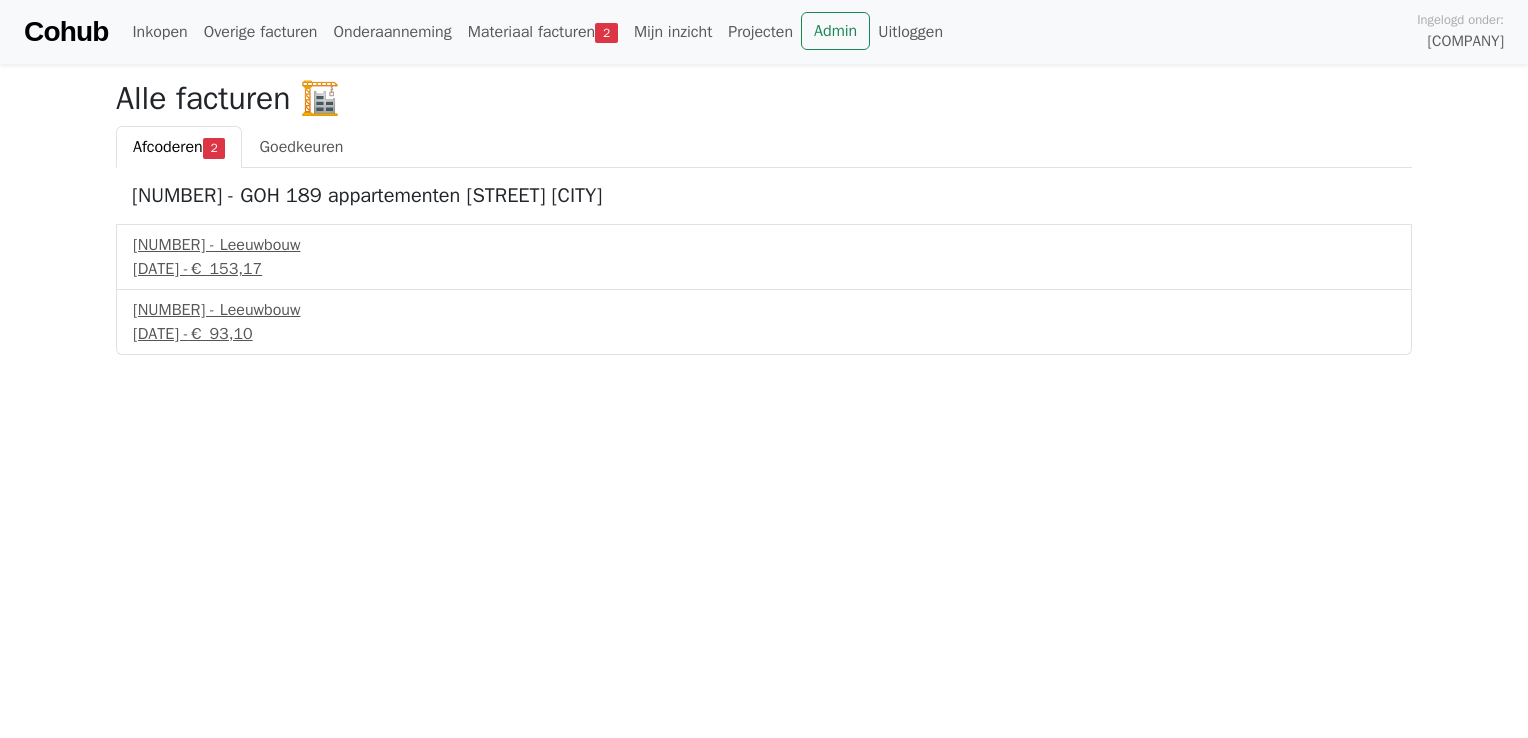 scroll, scrollTop: 0, scrollLeft: 0, axis: both 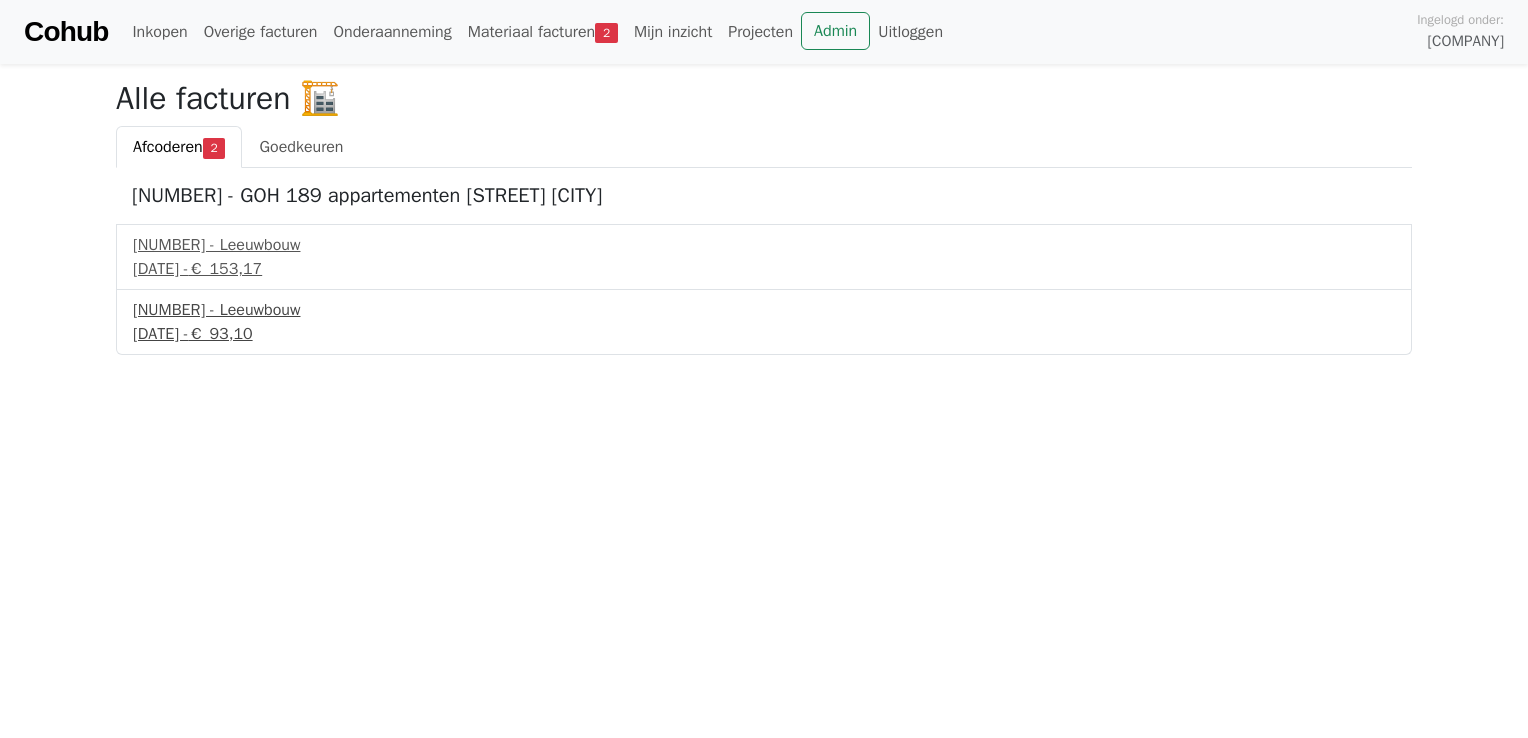 click on "1 juli 2025 -  € 93,10" at bounding box center (764, 334) 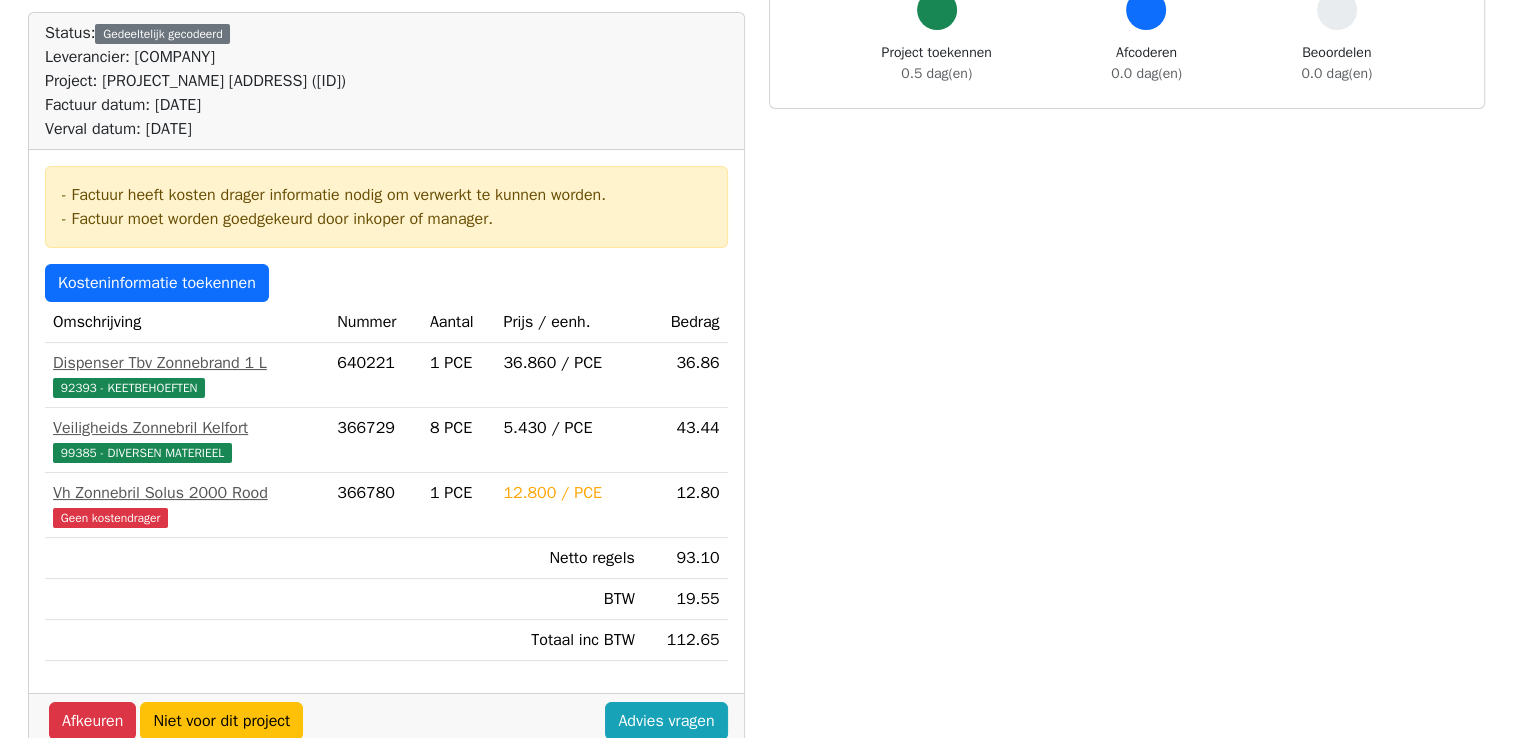 scroll, scrollTop: 200, scrollLeft: 0, axis: vertical 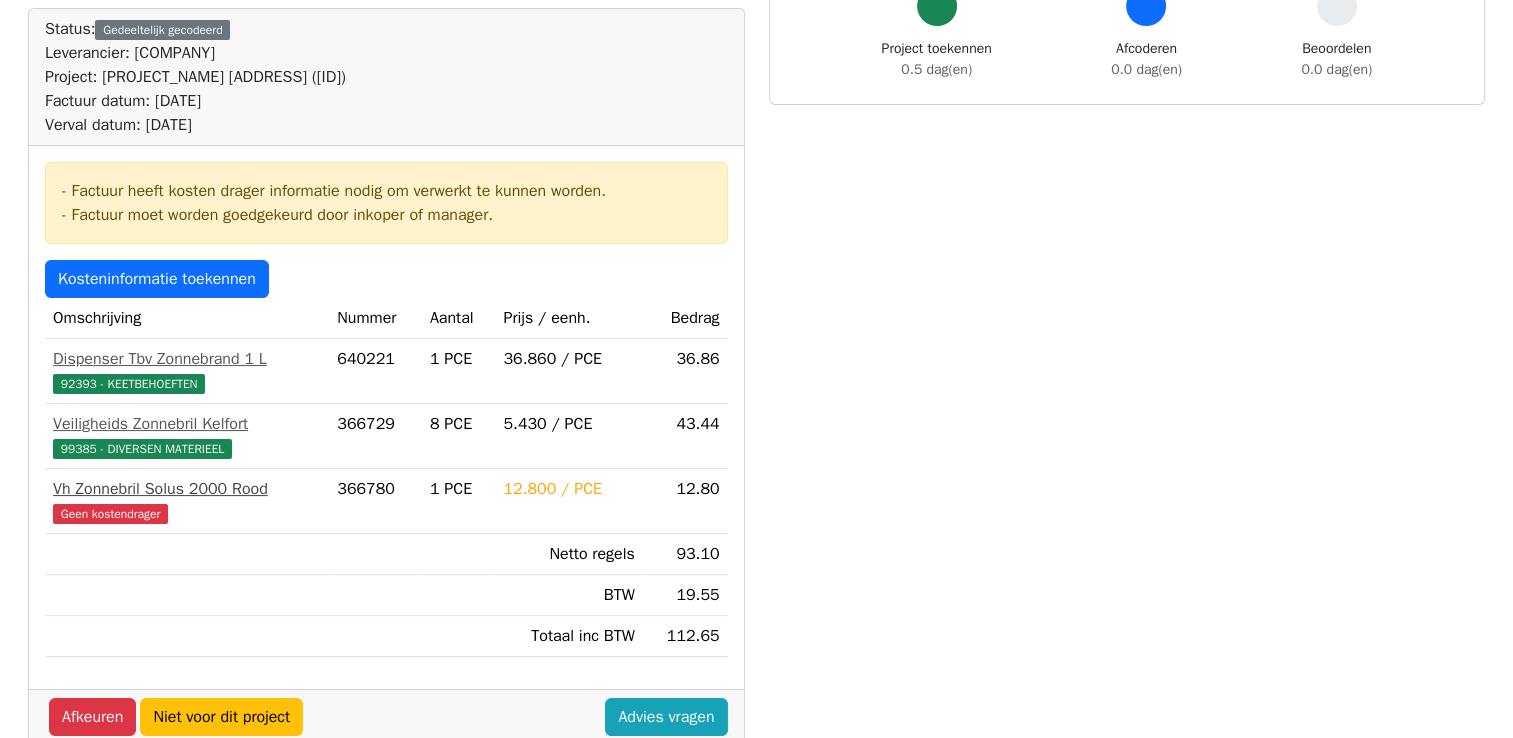 click on "Vh Zonnebril Solus 2000 Rood" at bounding box center (187, 489) 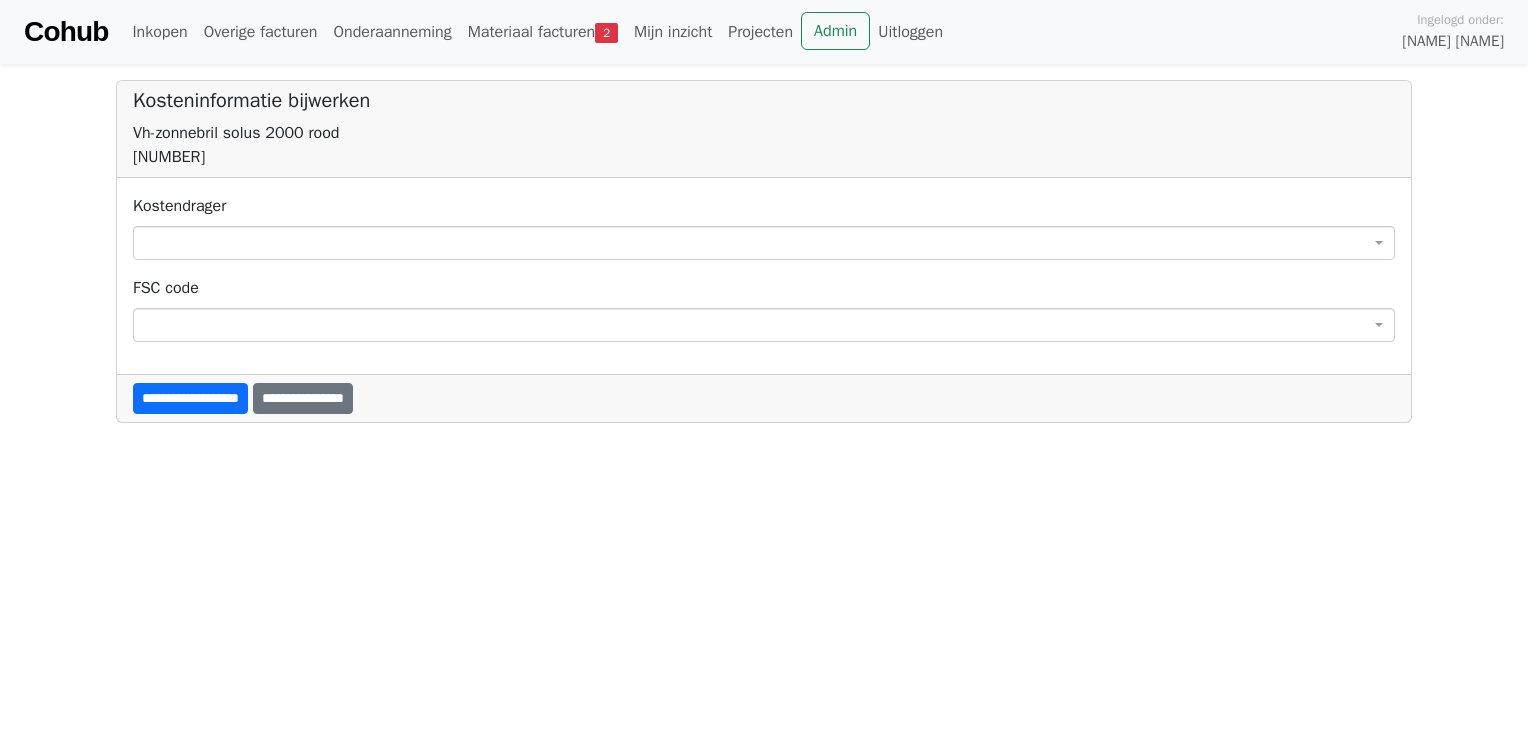scroll, scrollTop: 0, scrollLeft: 0, axis: both 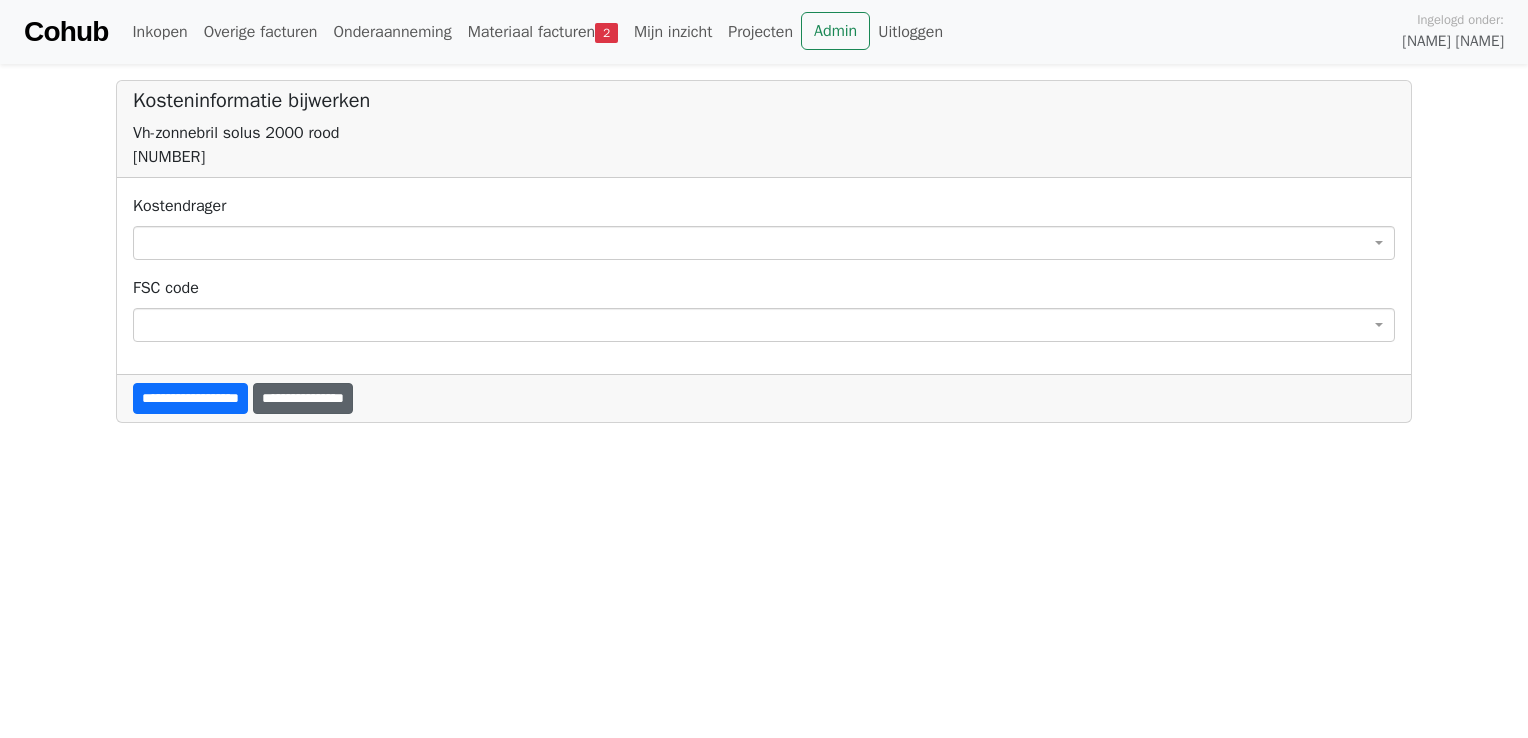 click on "[PASSWORD]" at bounding box center [303, 398] 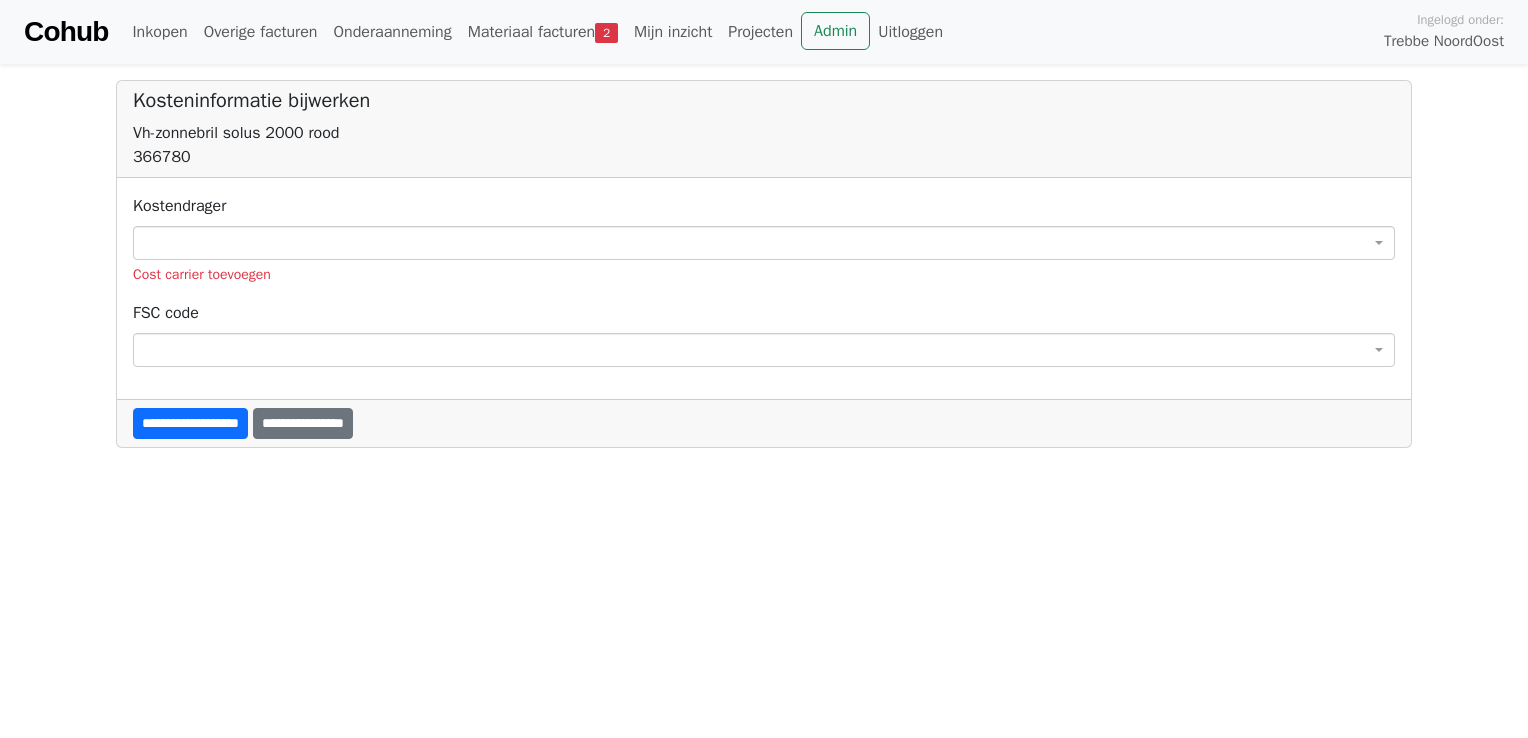 scroll, scrollTop: 0, scrollLeft: 0, axis: both 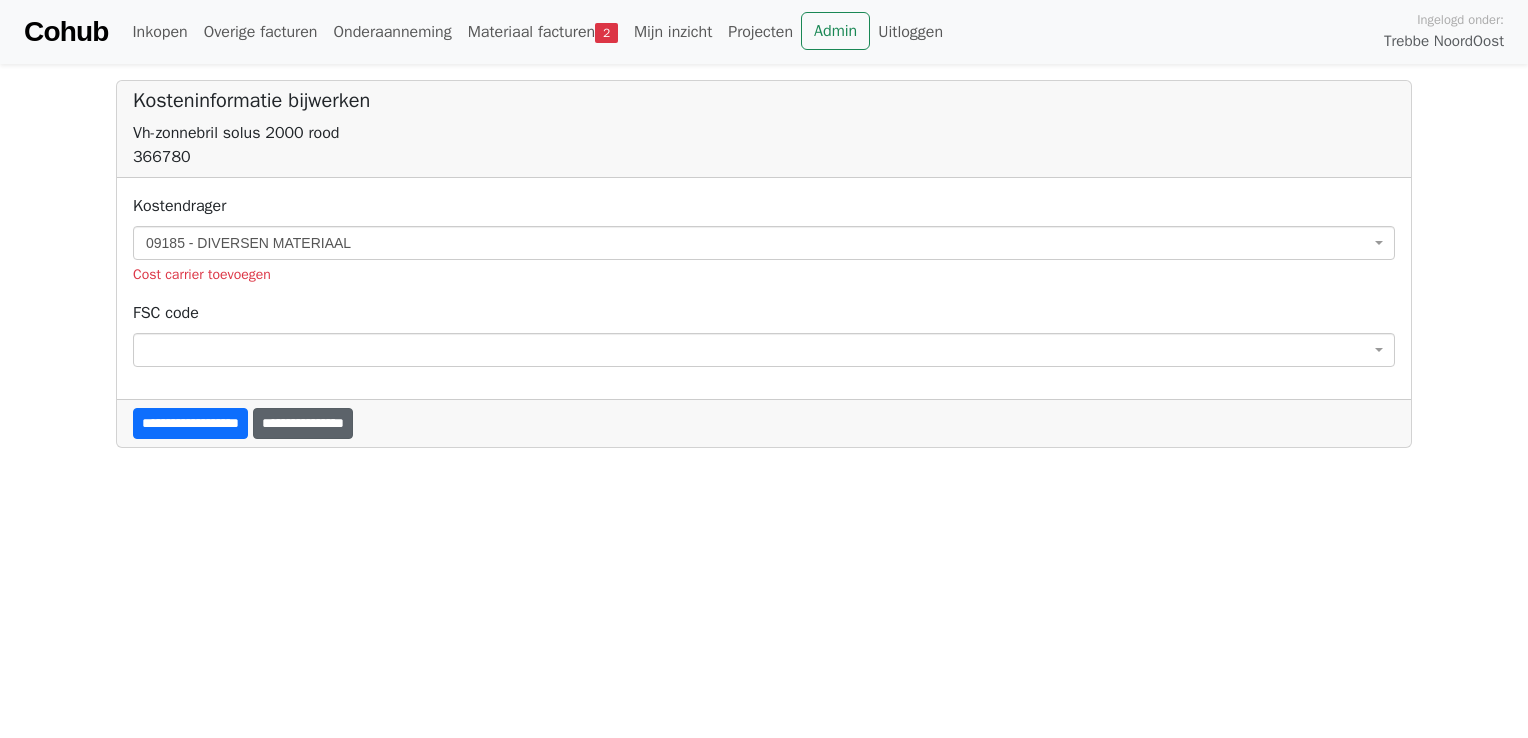 click on "**********" at bounding box center [303, 423] 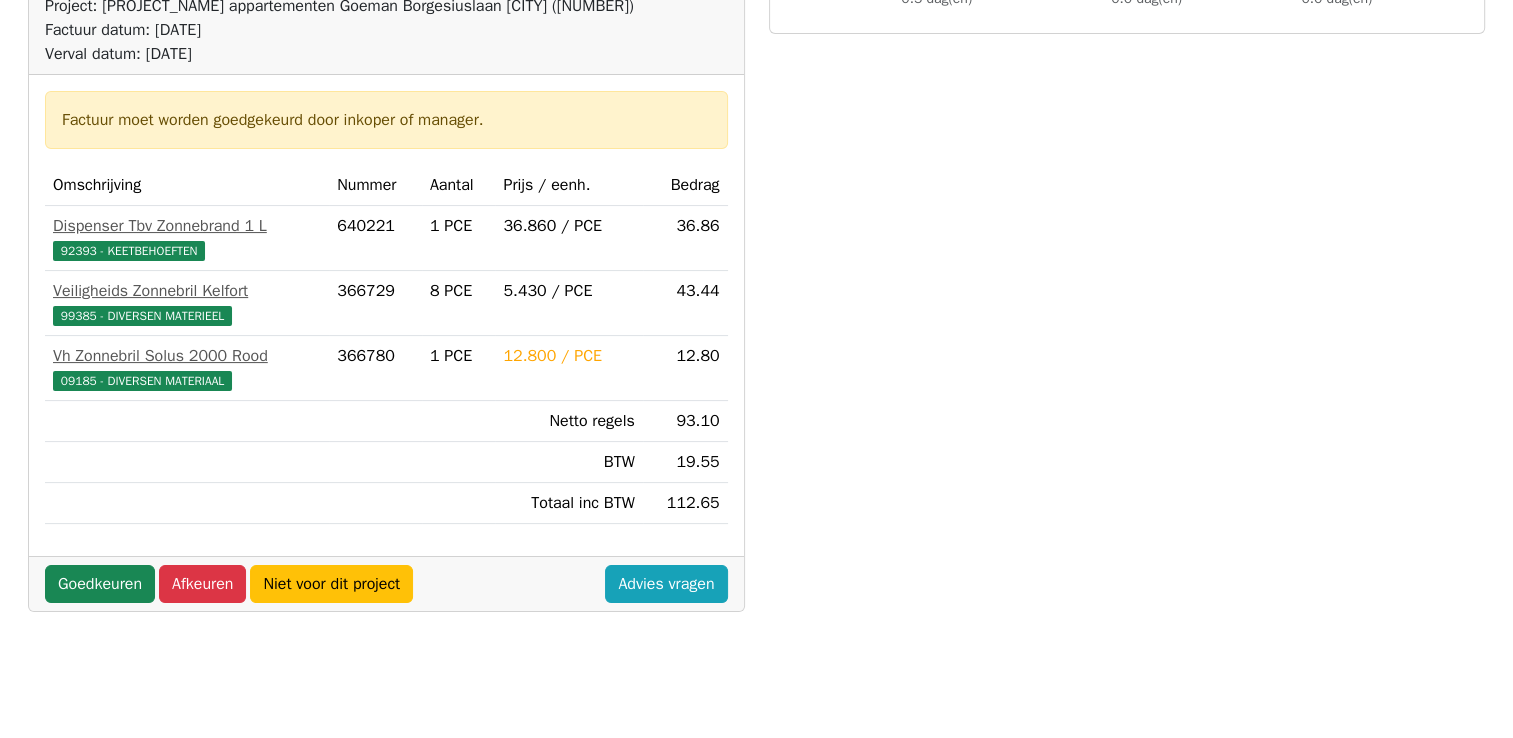 scroll, scrollTop: 400, scrollLeft: 0, axis: vertical 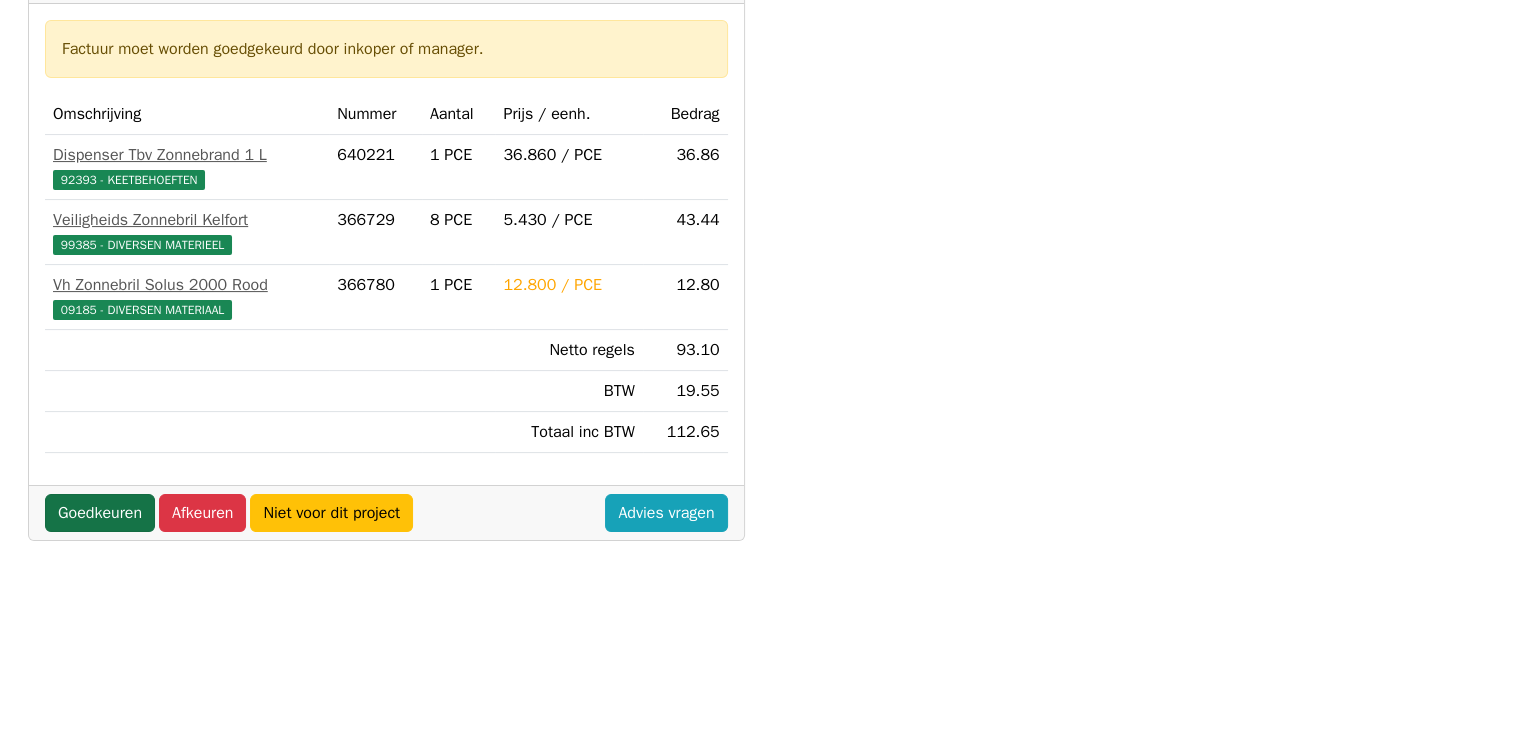 click on "Goedkeuren" at bounding box center (100, 513) 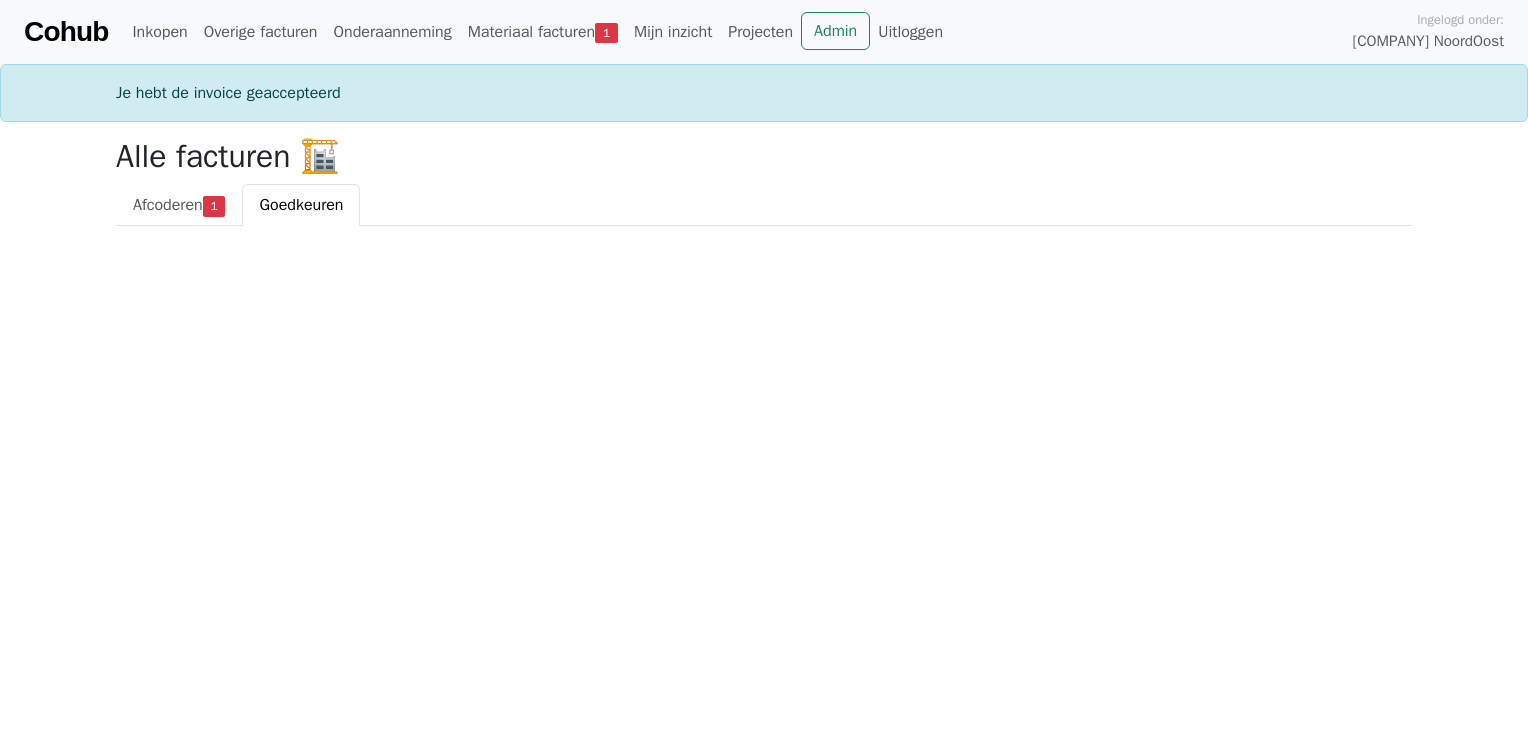 scroll, scrollTop: 0, scrollLeft: 0, axis: both 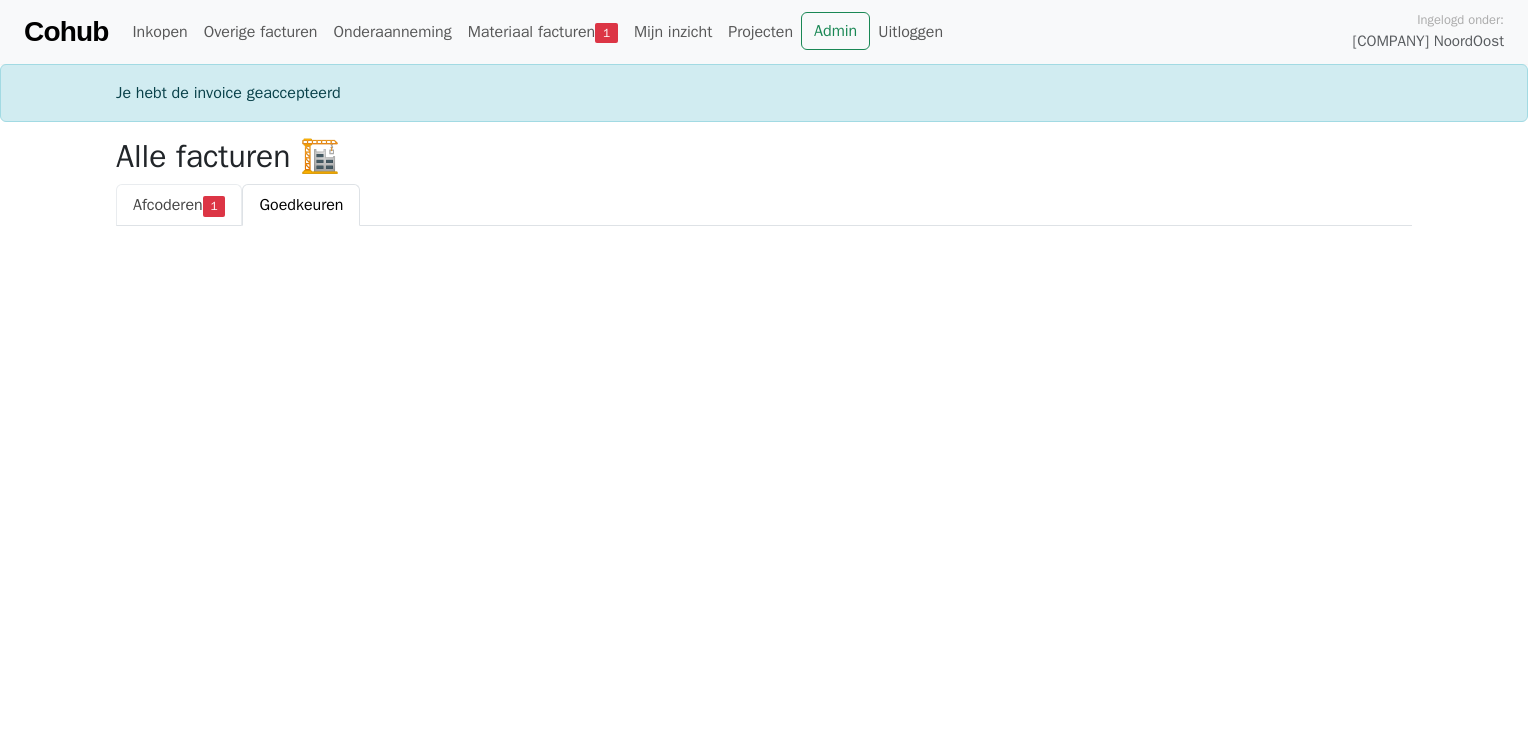 click on "Afcoderen  1" at bounding box center [179, 205] 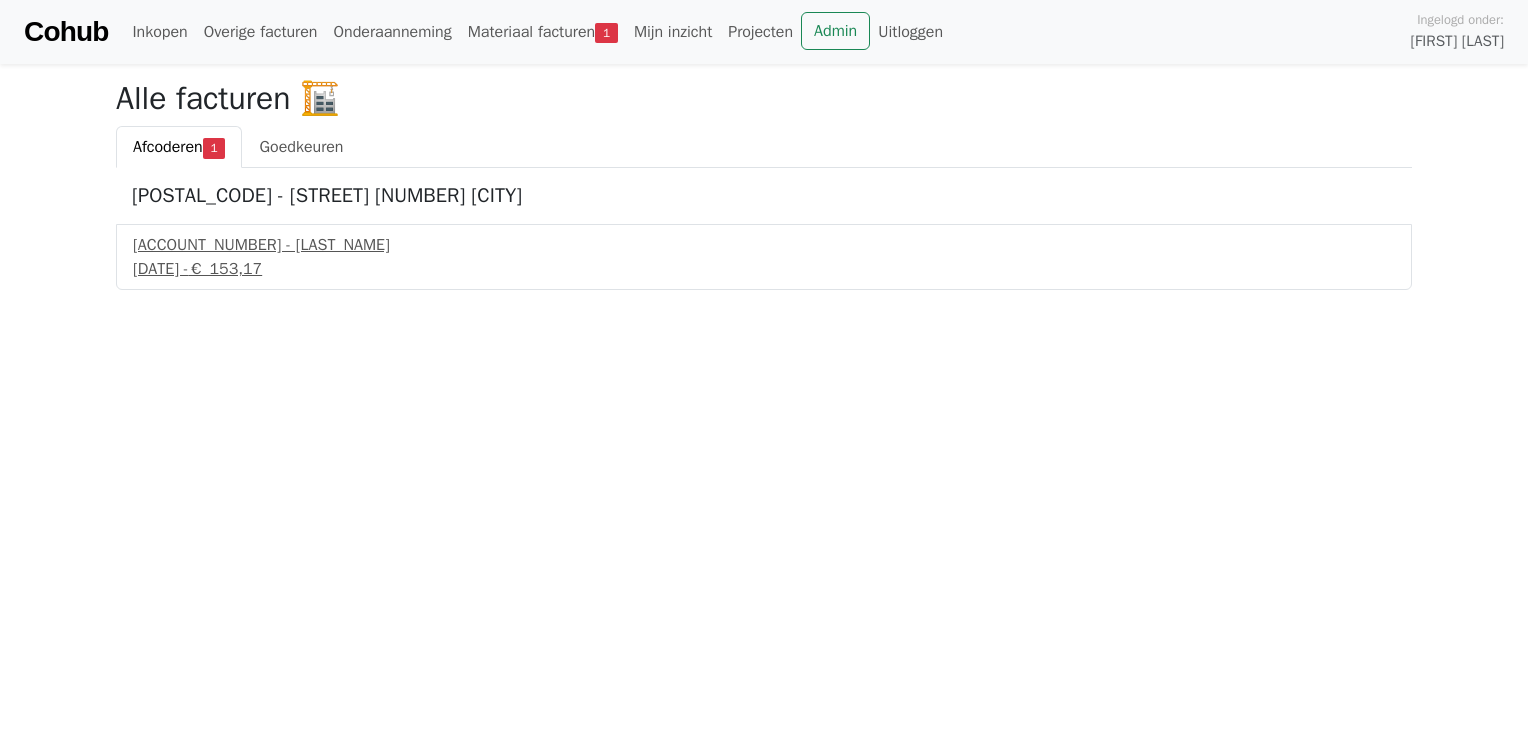 scroll, scrollTop: 0, scrollLeft: 0, axis: both 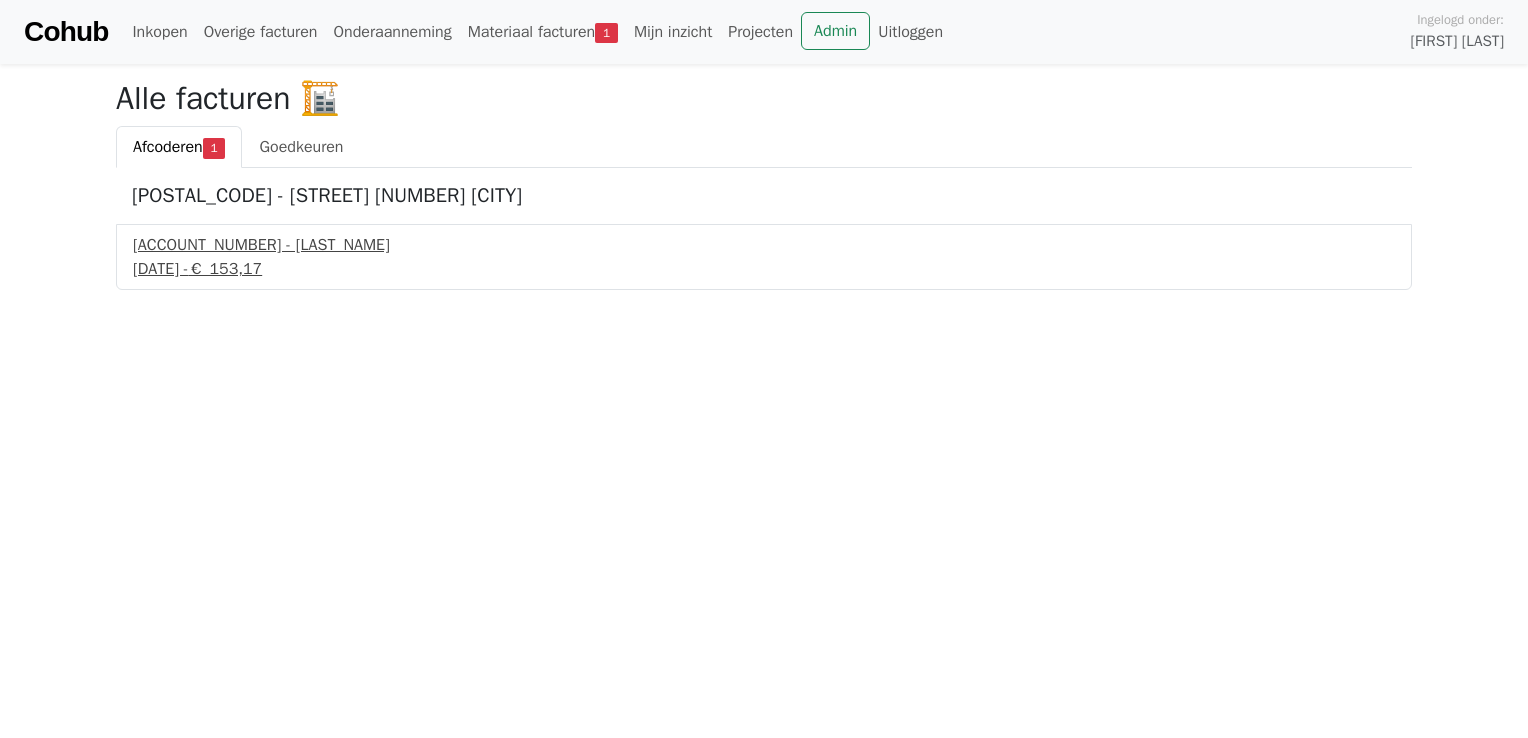click on "1 juli 2025 -  € 153,17" at bounding box center (764, 269) 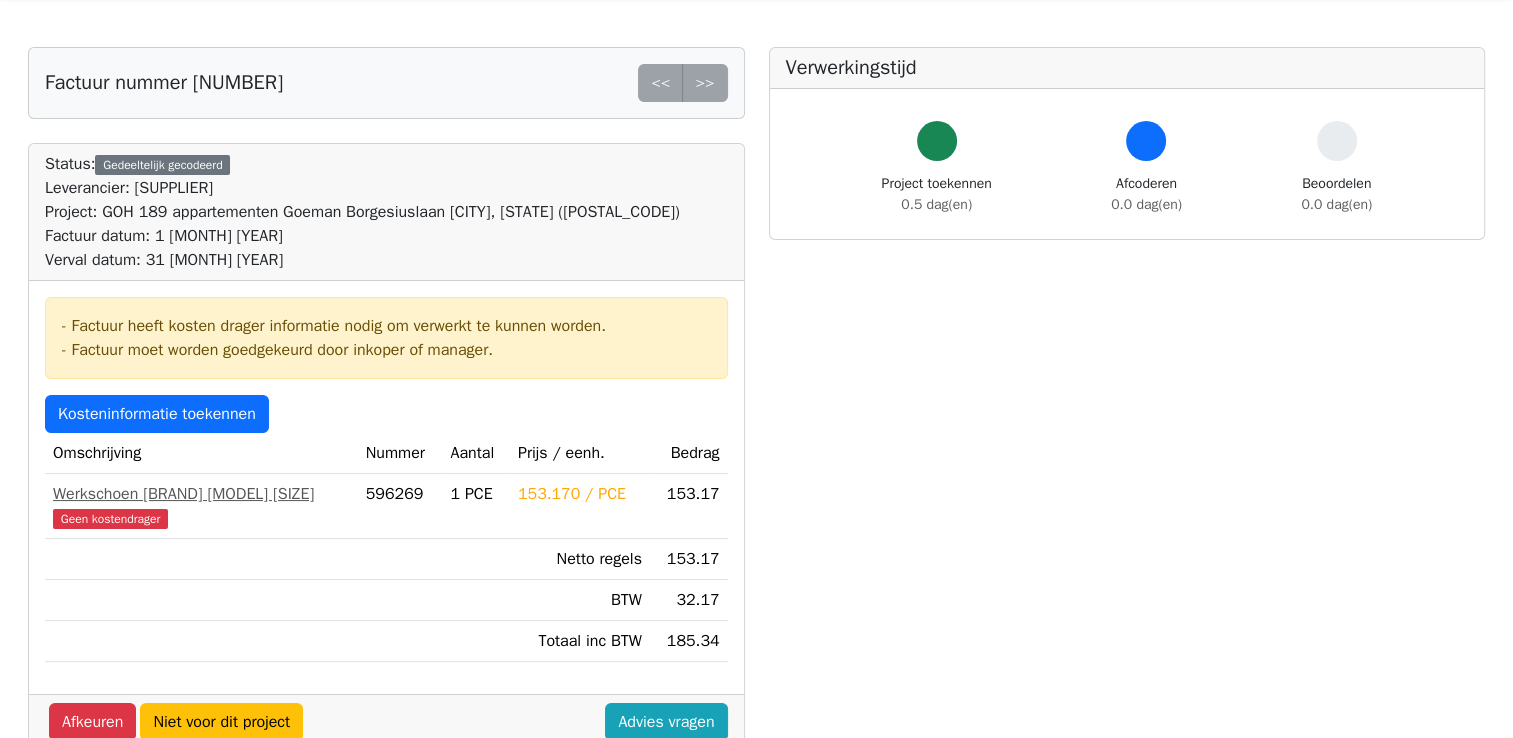 scroll, scrollTop: 100, scrollLeft: 0, axis: vertical 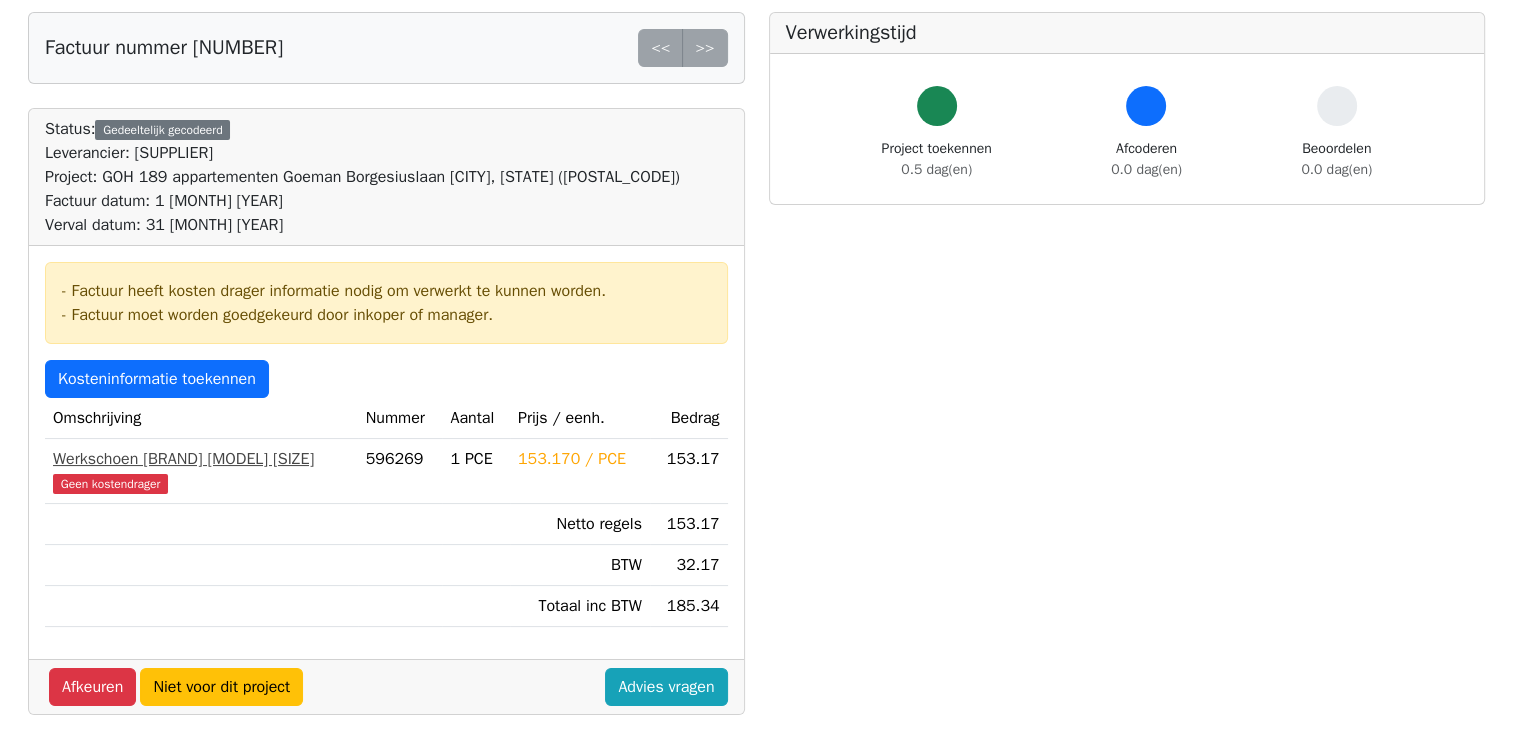 click on "Geen kostendrager" at bounding box center [110, 484] 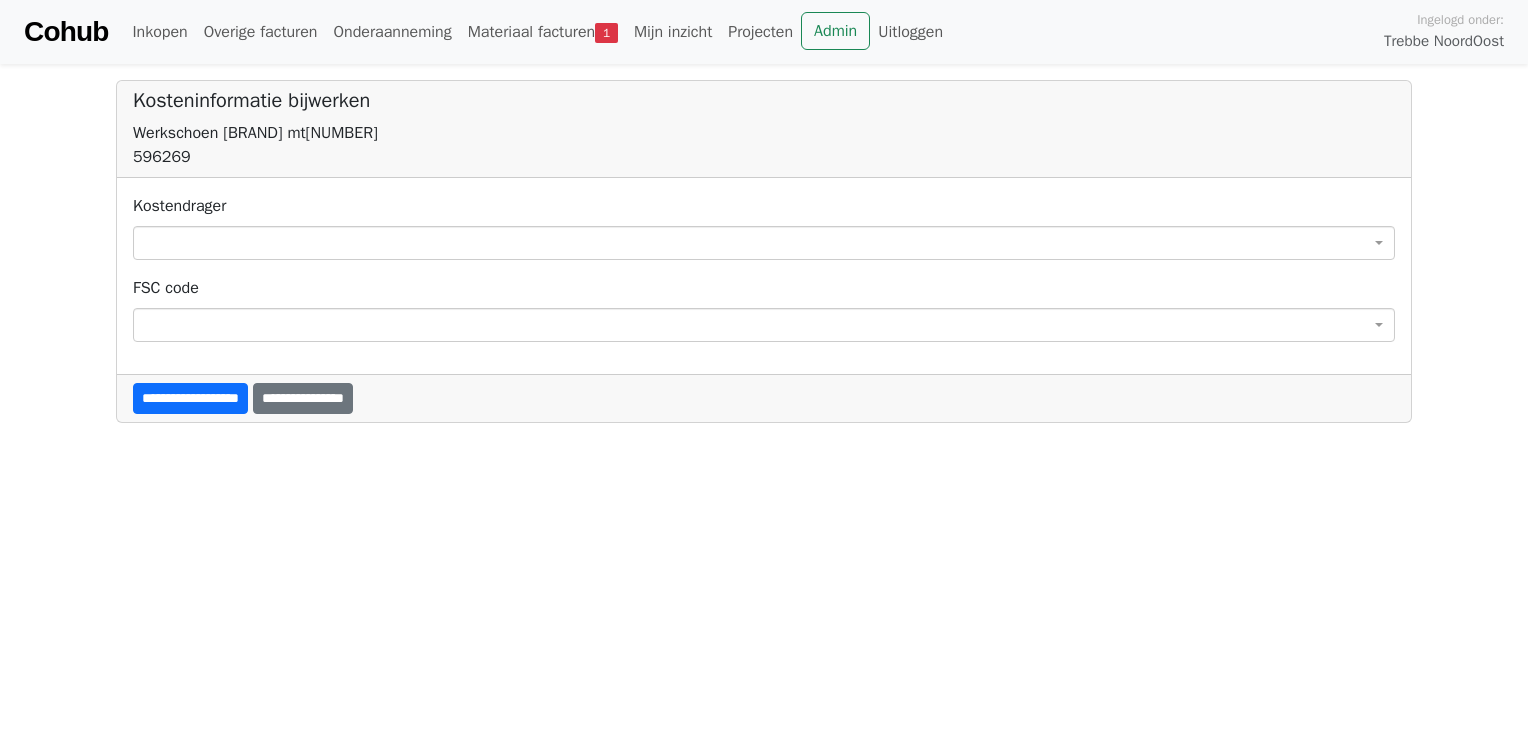 scroll, scrollTop: 0, scrollLeft: 0, axis: both 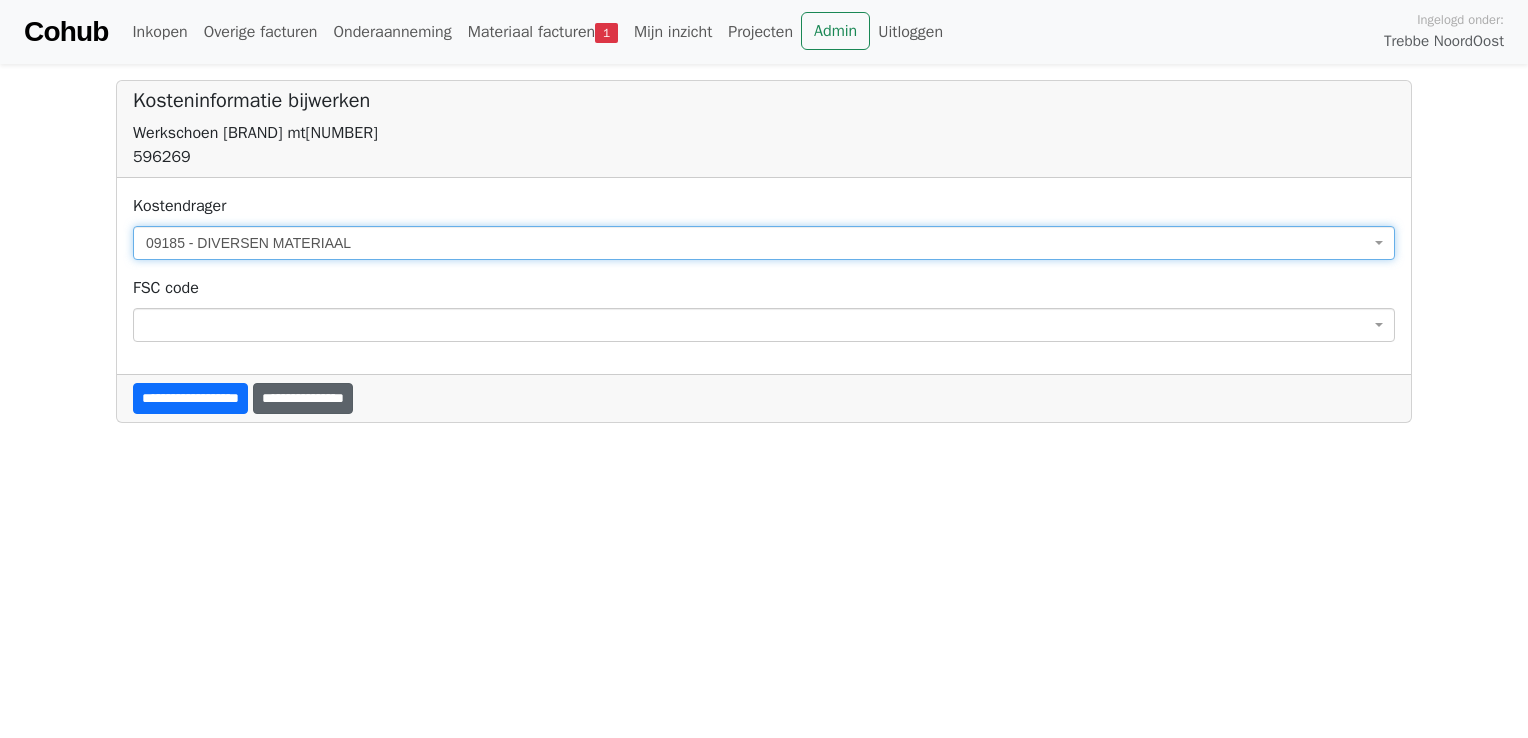 click on "**********" at bounding box center [303, 398] 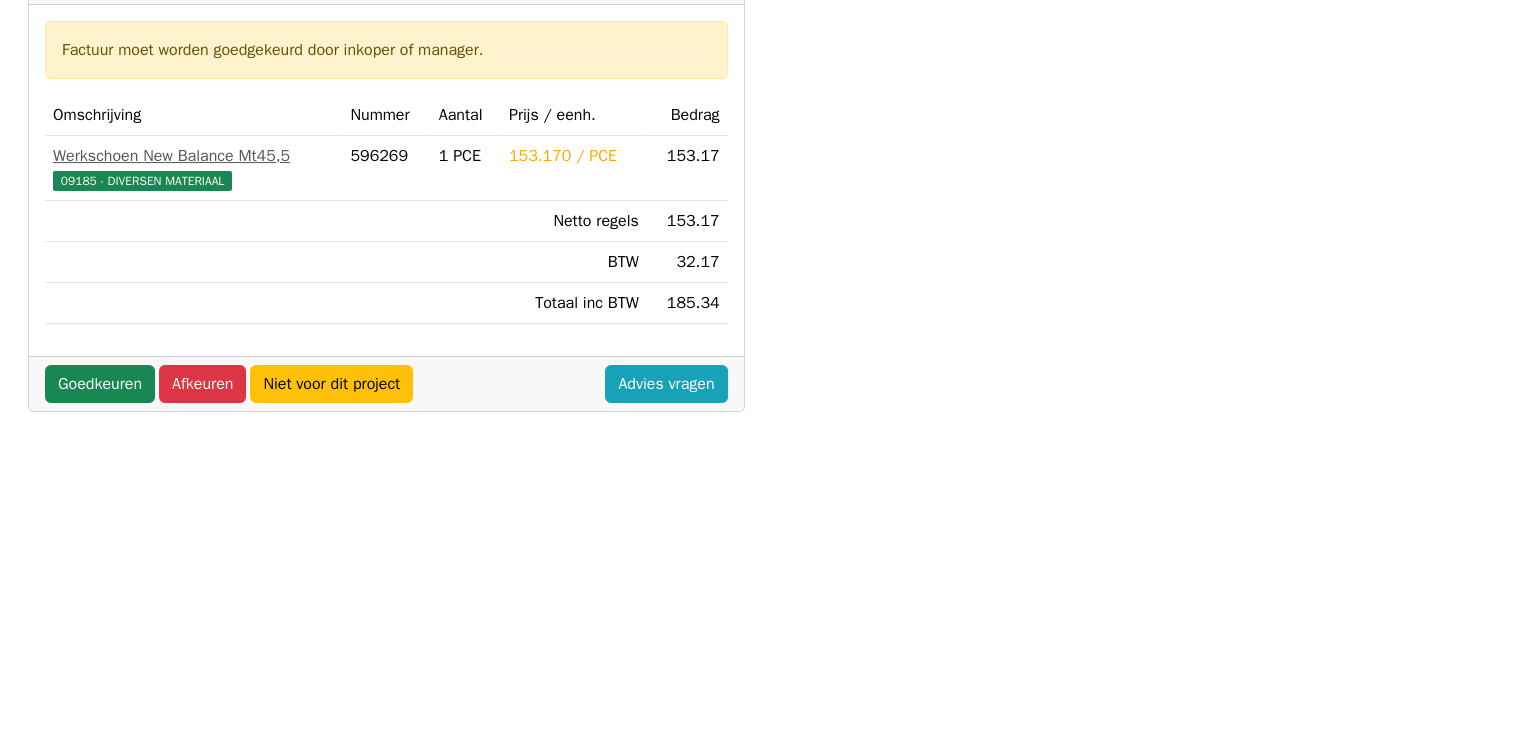 scroll, scrollTop: 400, scrollLeft: 0, axis: vertical 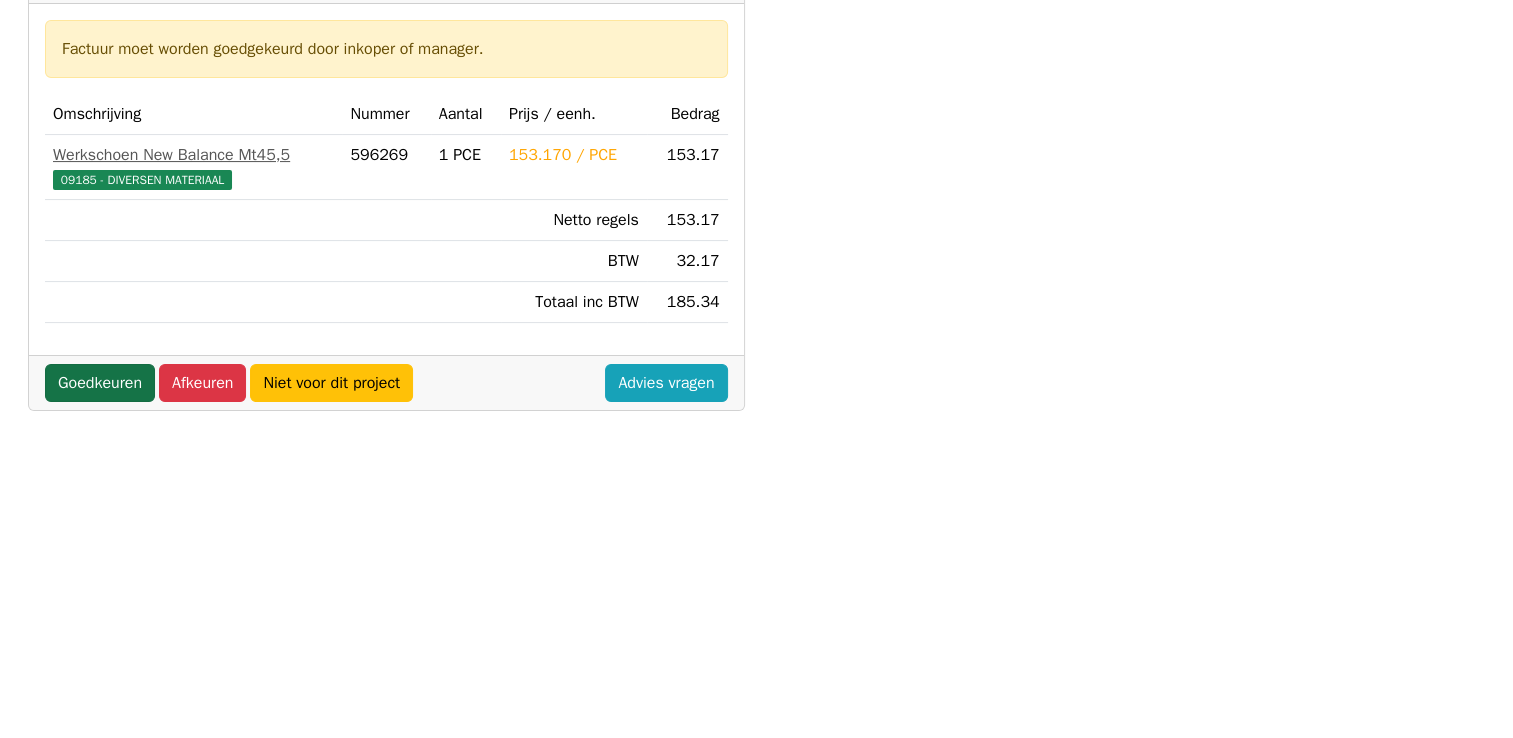 click on "Goedkeuren" at bounding box center [100, 383] 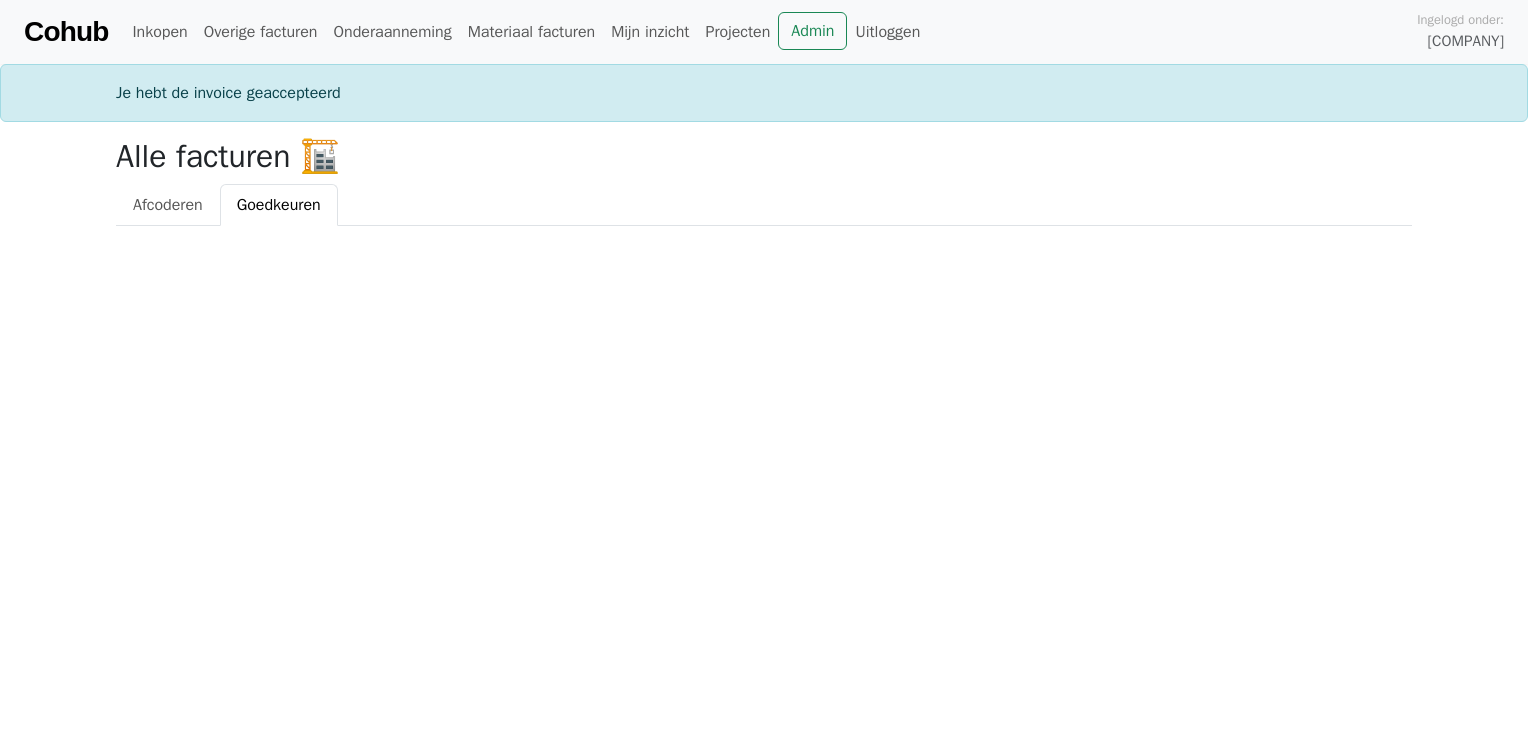 scroll, scrollTop: 0, scrollLeft: 0, axis: both 